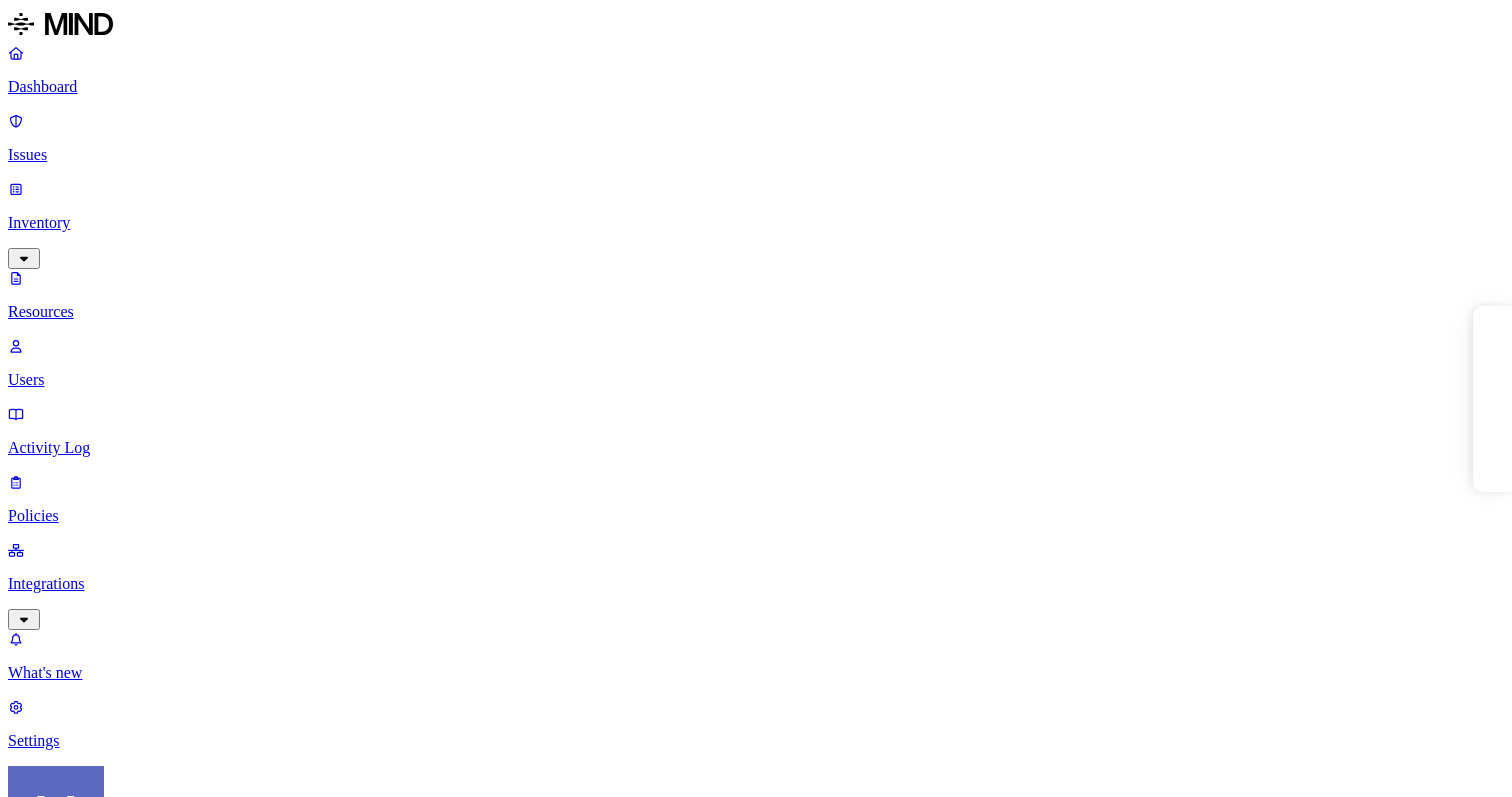 scroll, scrollTop: 0, scrollLeft: 0, axis: both 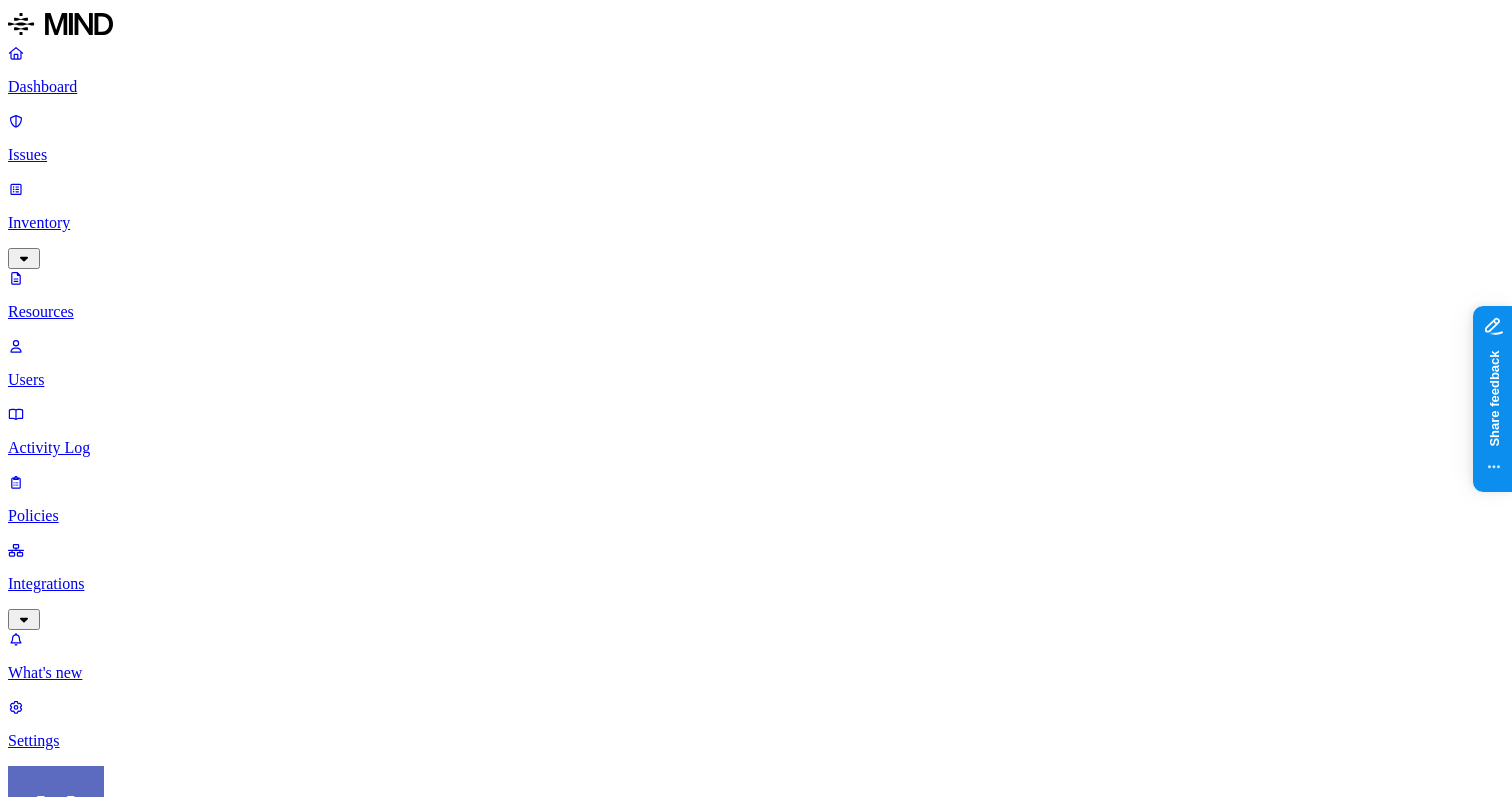 click on "Dashboard Issues Inventory Resources Users Activity Log Policies Integrations What's new 1 Settings Mikkel Hansen Warner Music Group Resources Kind File type Classification Category Data types Labels Accessible Last access Drive name Encrypted 10,000+ Resources Kind Resource Classification Category Accessible Last access time Full path SentinelOneInstaller_windows_arm64_v24_2_3_471.exe – – Internal 4 – chris.johnson@wmg.com/SentinelOne EDR Agents SentinelOneInstaller_windows_64bit_v24_2_3_471.exe – – Internal 4 Jul 1, 2025, 11:19 AM chris.johnson@wmg.com/SentinelOne EDR Agents Sentinel-Release-25-1-2-8039_macos_v25_1_2_8039.pkg – – Internal 4 Jul 1, 2025, 11:13 AM chris.johnson@wmg.com/SentinelOne EDR Agents SentinelOneInstaller_windows_64bit_v24_2_3_471.exe – – Internal 1 Jul 1, 2025, 10:46 AM chris.johnson@wmg.com Dune-Workday Integration Communication – – Internal 1 Jun 30, 2025, 04:50 PM sharan.macherla@wmg.com report (10).csv – – Internal 1 Jun 30, 2025, 01:41 PM – 1" at bounding box center (756, 3709) 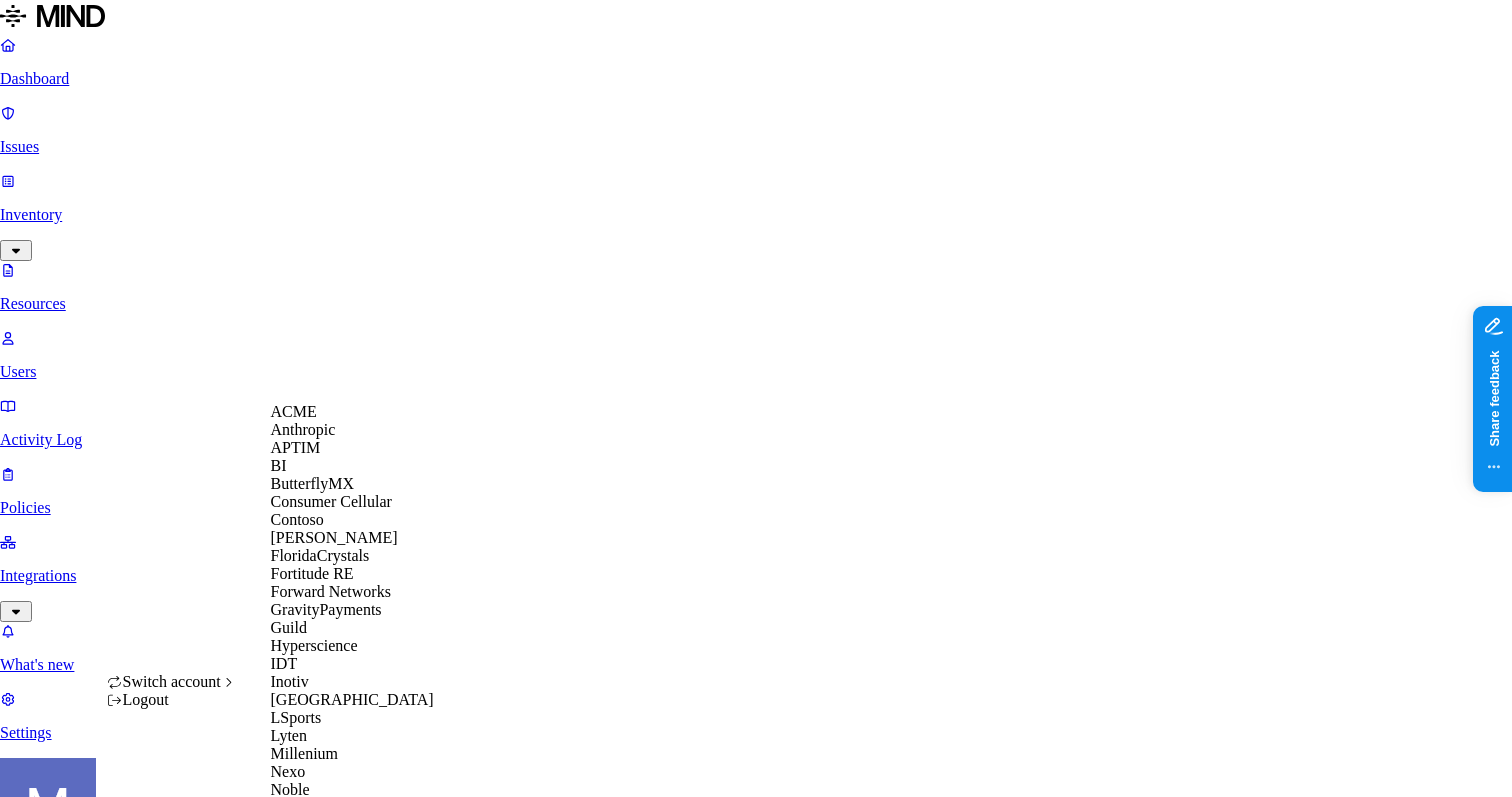 scroll, scrollTop: 886, scrollLeft: 0, axis: vertical 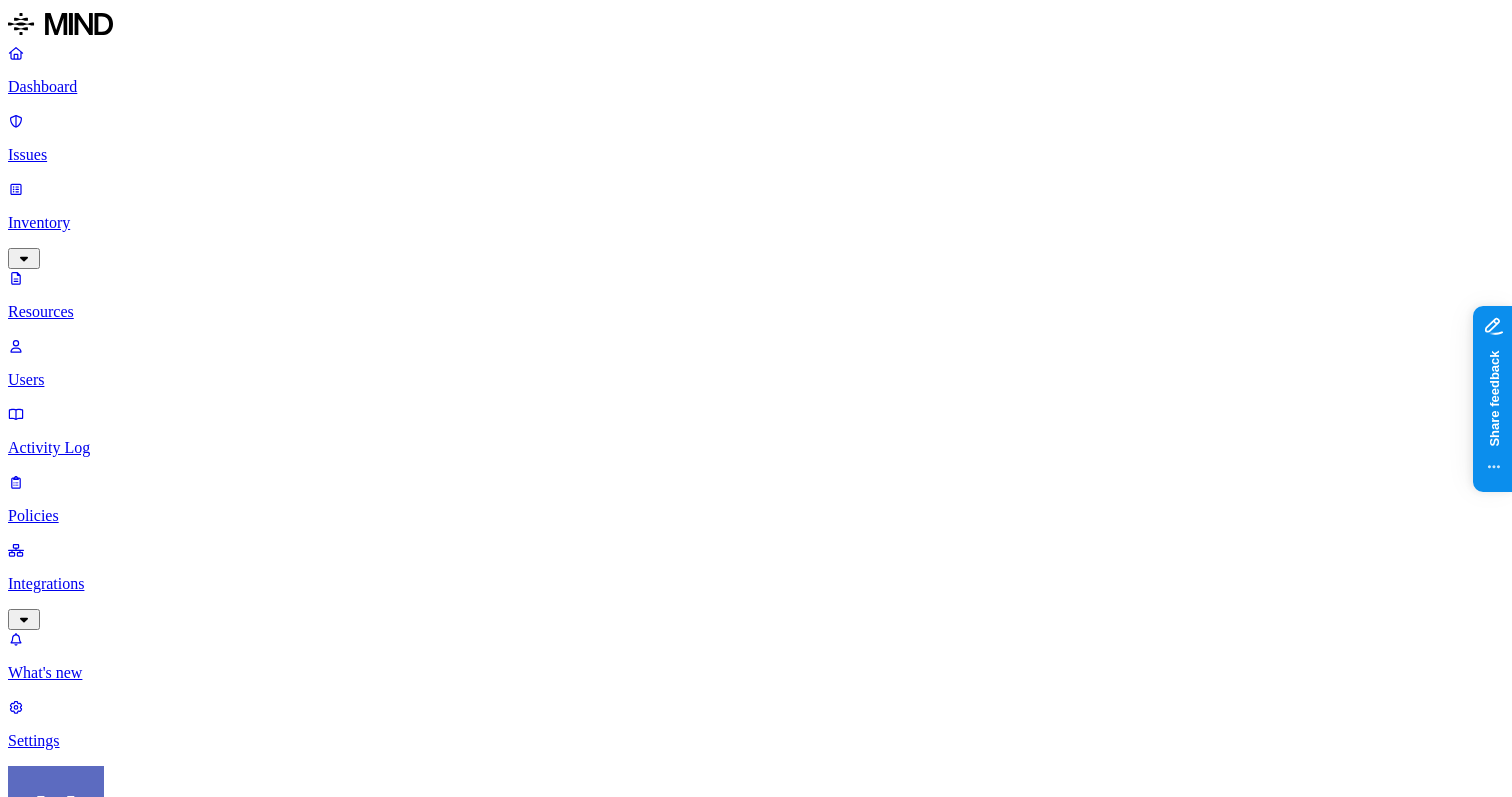 click on "Activity Log" at bounding box center (756, 448) 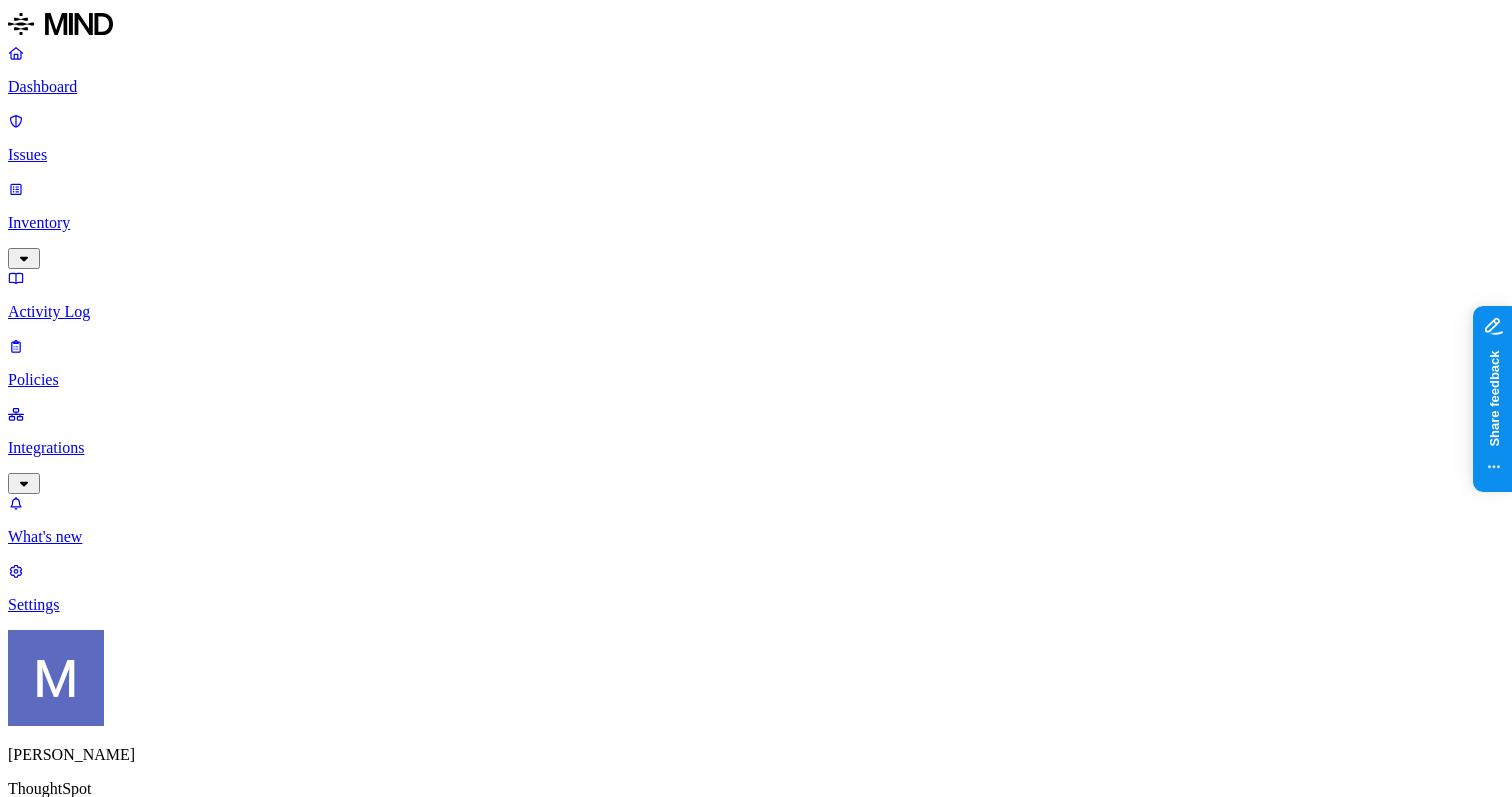 click at bounding box center (96, 912) 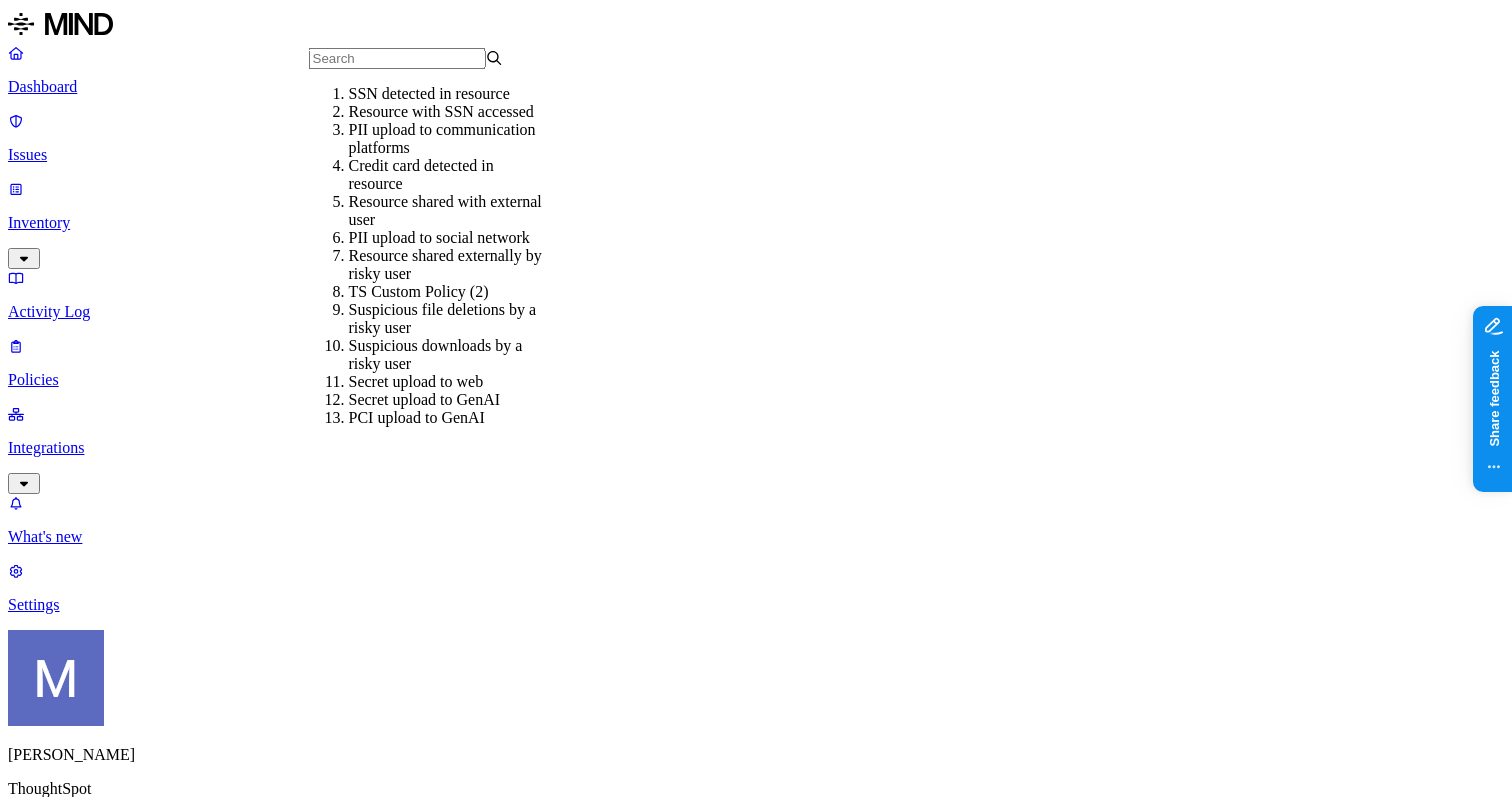 click on "Secrets detected in resource BigQueryTest.jar Cloud Medium Exposure Jul 1 – Open Monitored PII upload to communication platforms w4 draft.pdf Endpoint Medium Exfiltration Jun 30 raphael.zelikowsky@thoughtspot.com Open Monitored" at bounding box center [764, 1278] 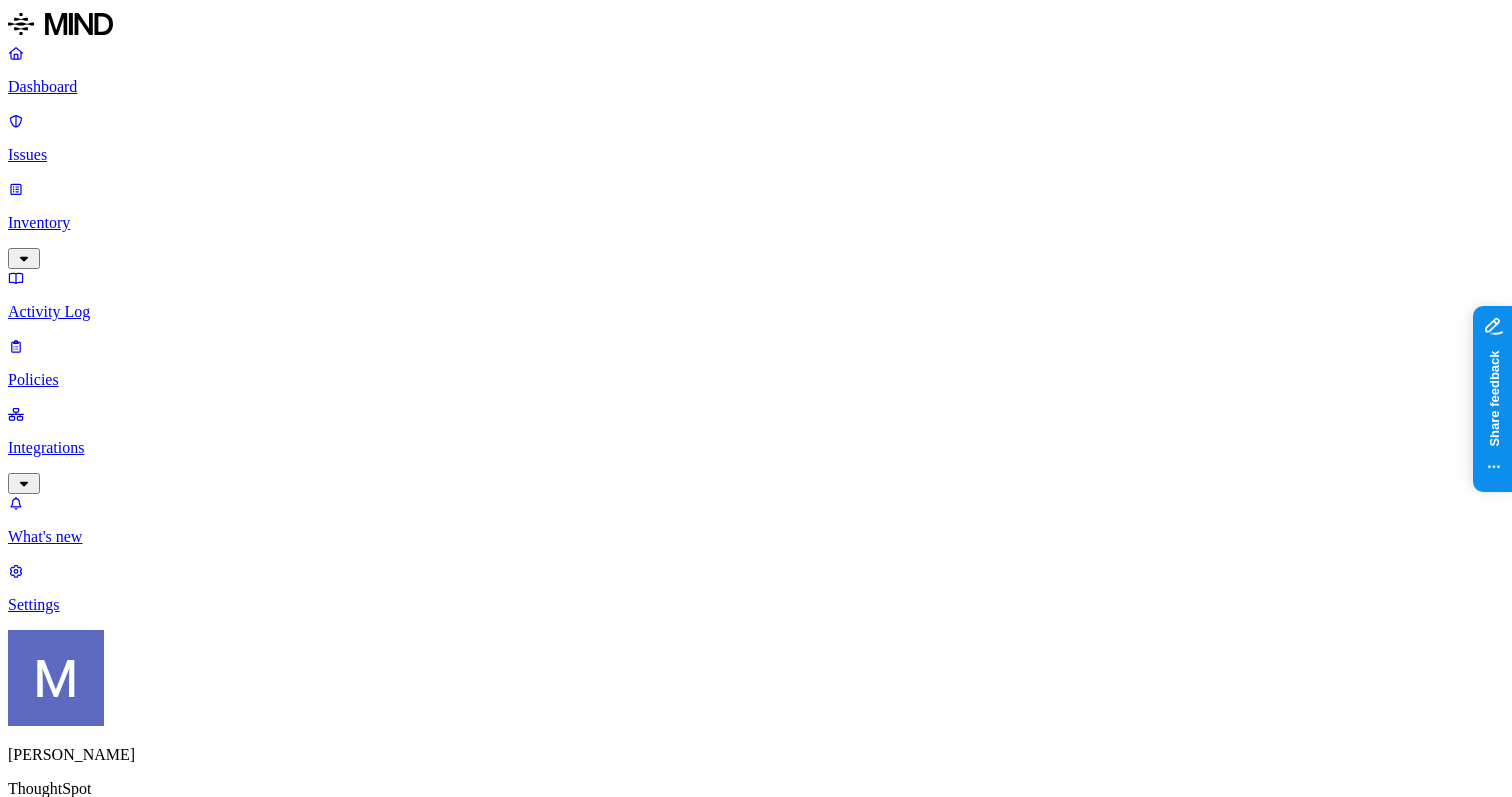 click on "Status :  Open ,  In Progress" at bounding box center [89, 1011] 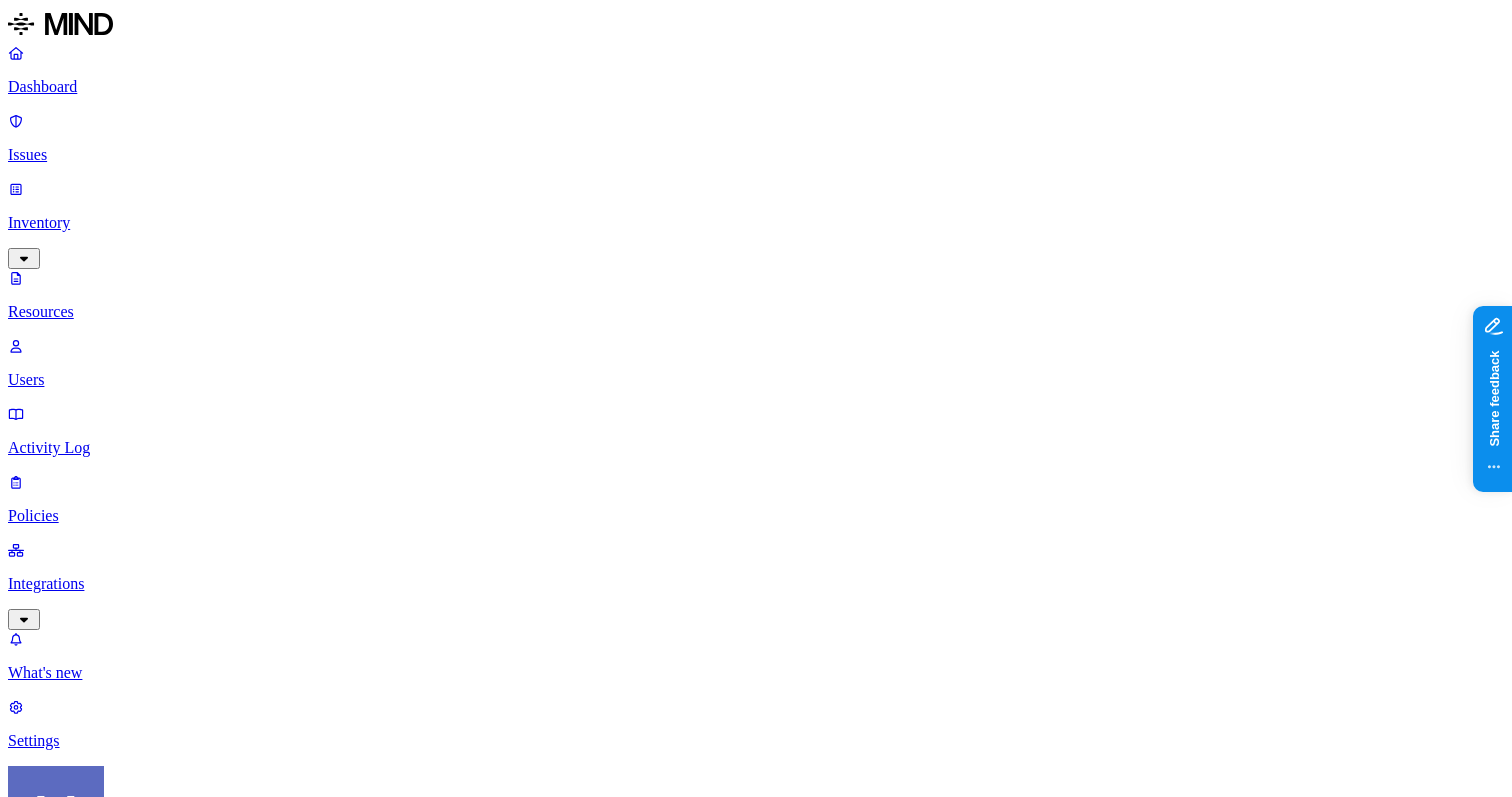 click on "Issues" at bounding box center (756, 155) 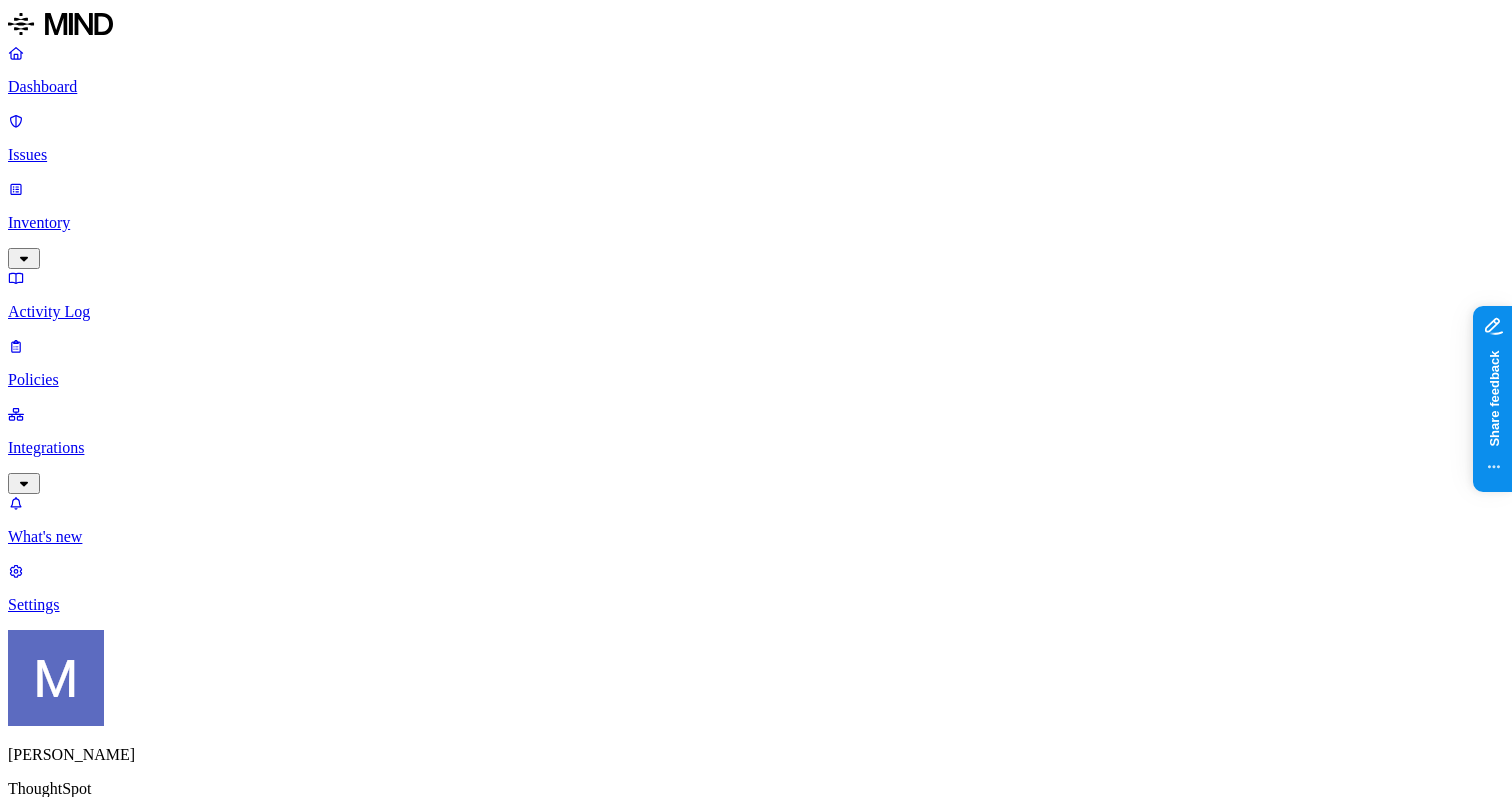 click on "Status :  Open ,  In Progress" at bounding box center [89, 1011] 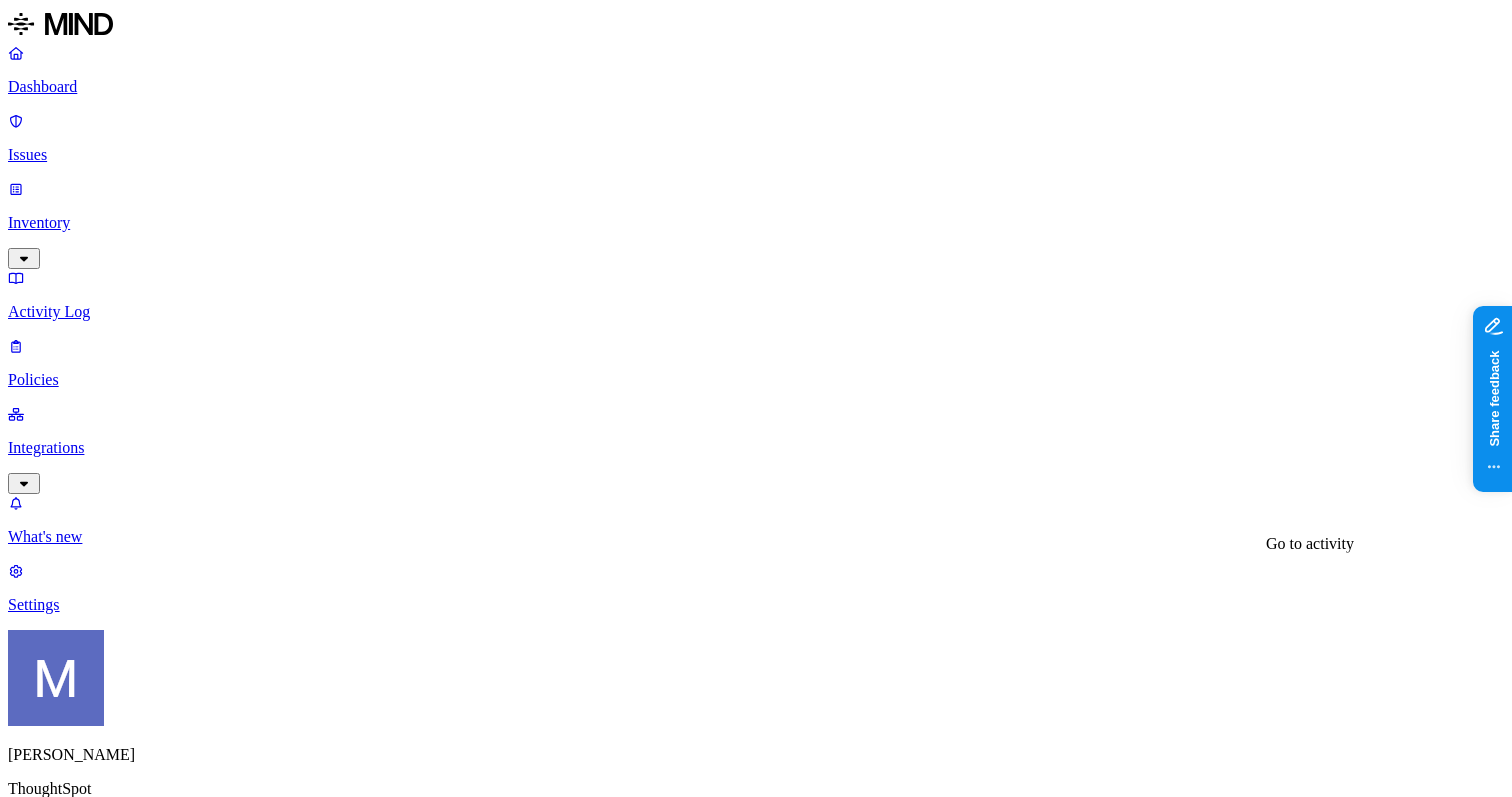 click on "The file Total_LO_REVENUE_by_LO_SHIPMODE (1).csv was downloaded" at bounding box center (258, 3884) 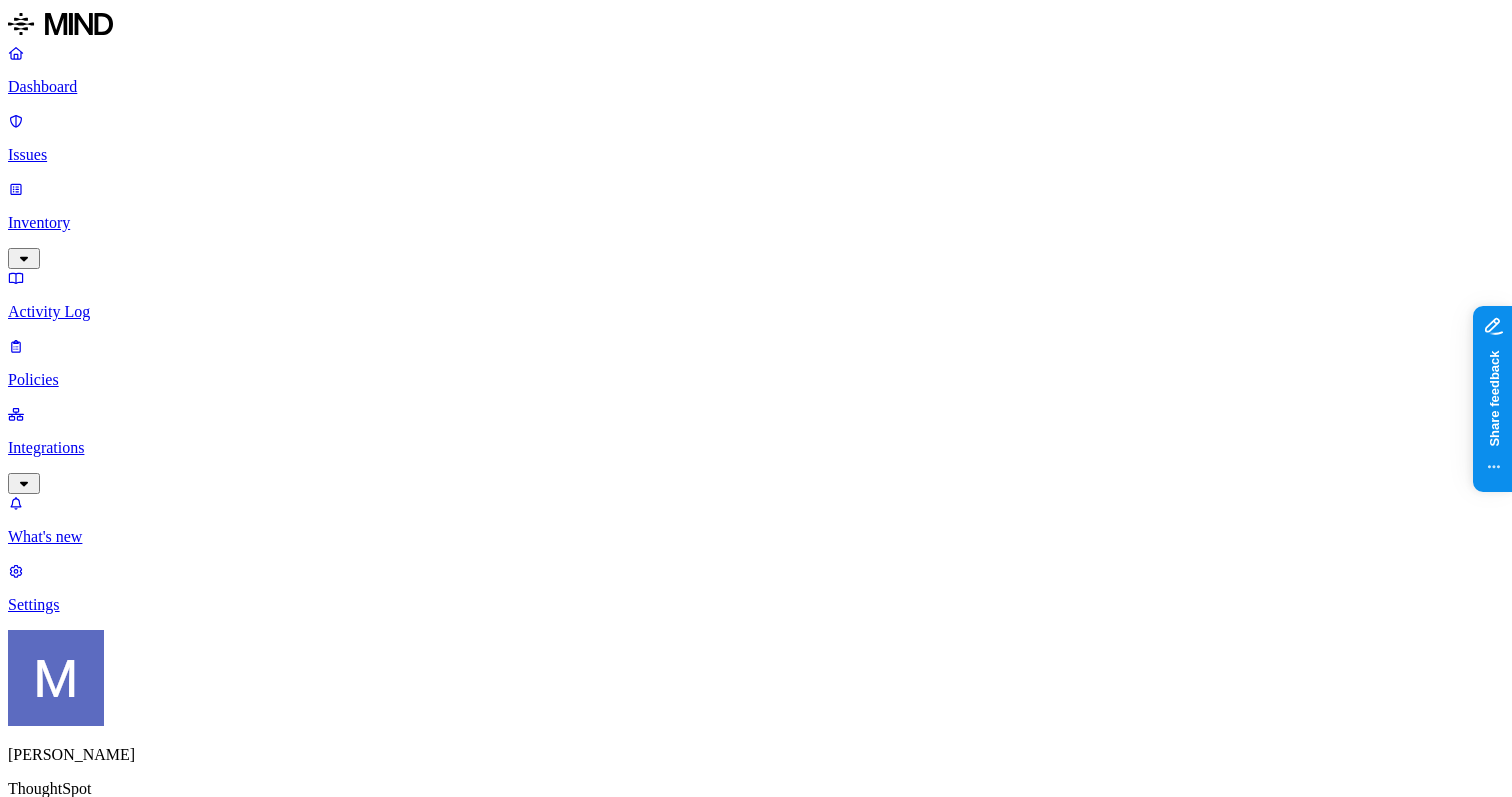 click on "Activity Log" at bounding box center [756, 312] 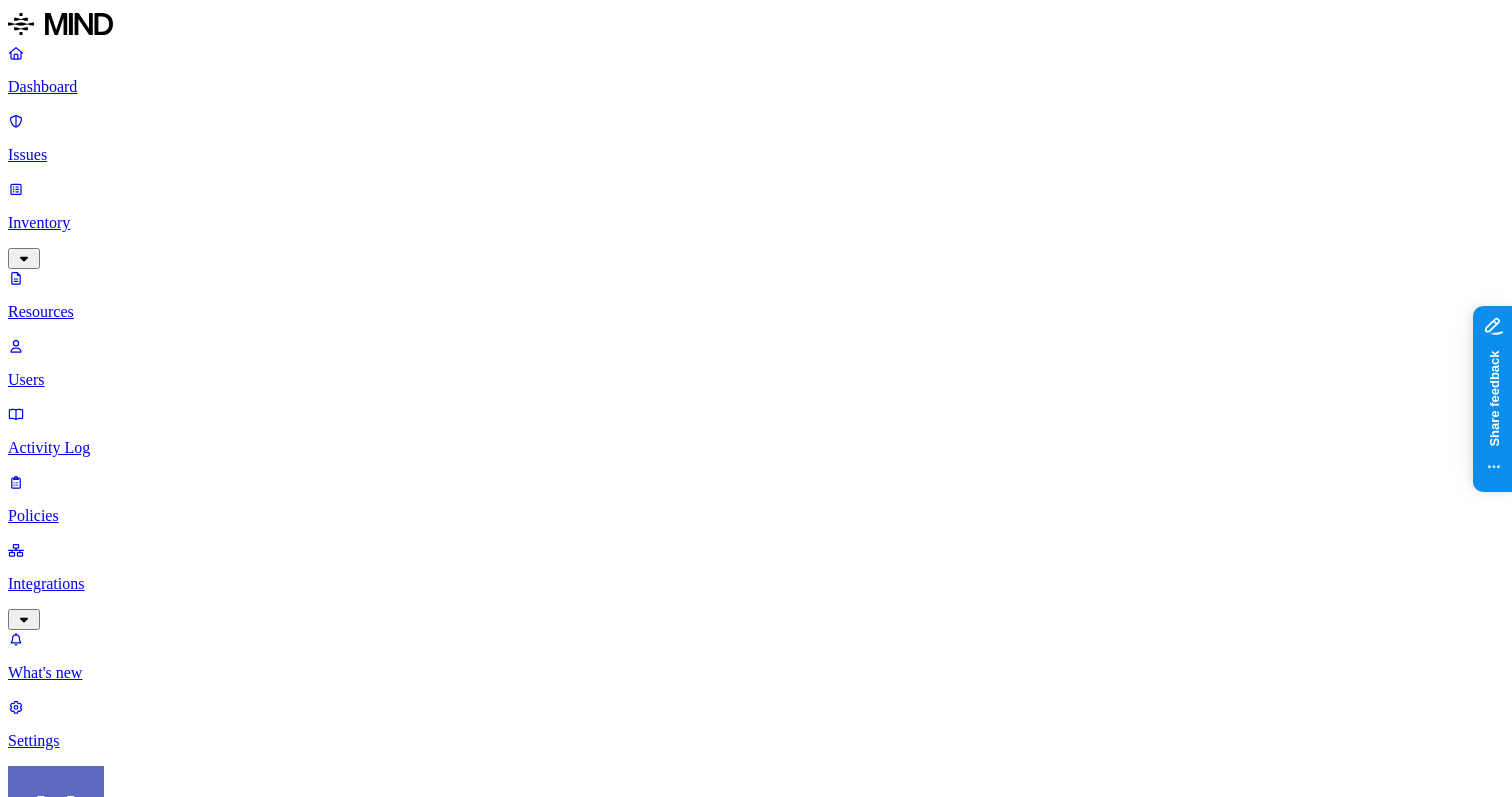 click on "Policies" at bounding box center [756, 516] 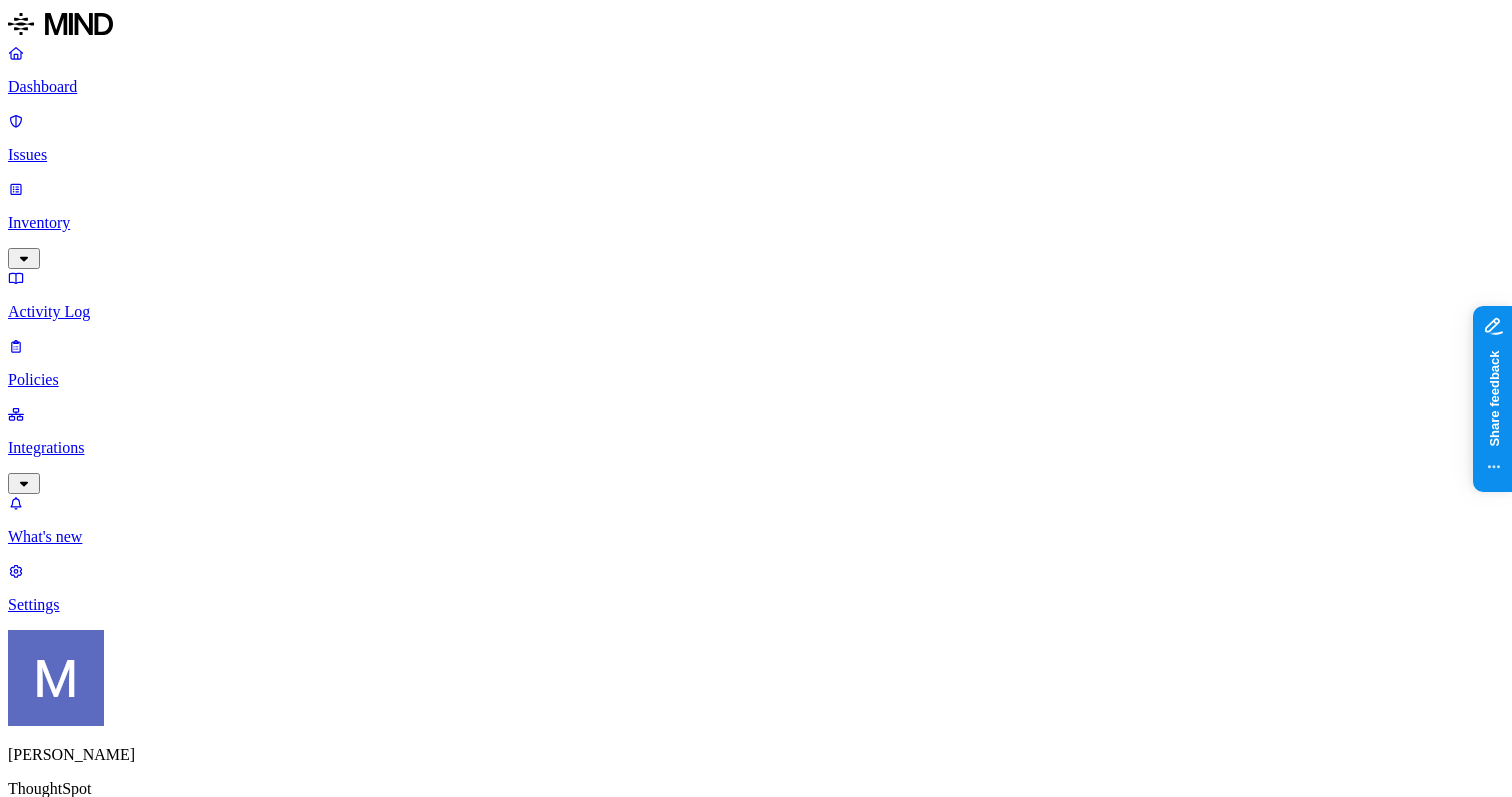 click on "Issues" at bounding box center (756, 155) 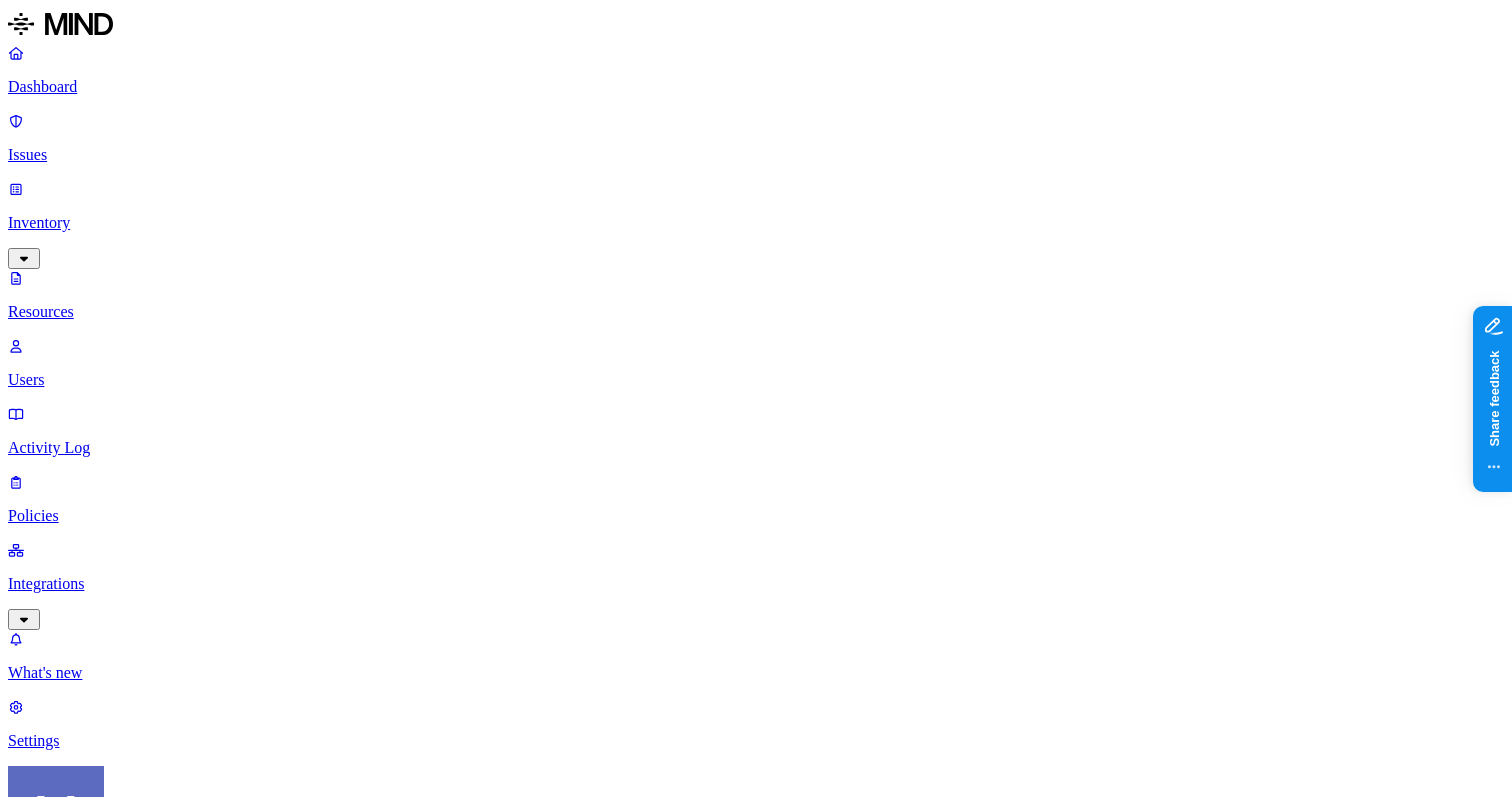 click on "Users" at bounding box center (756, 380) 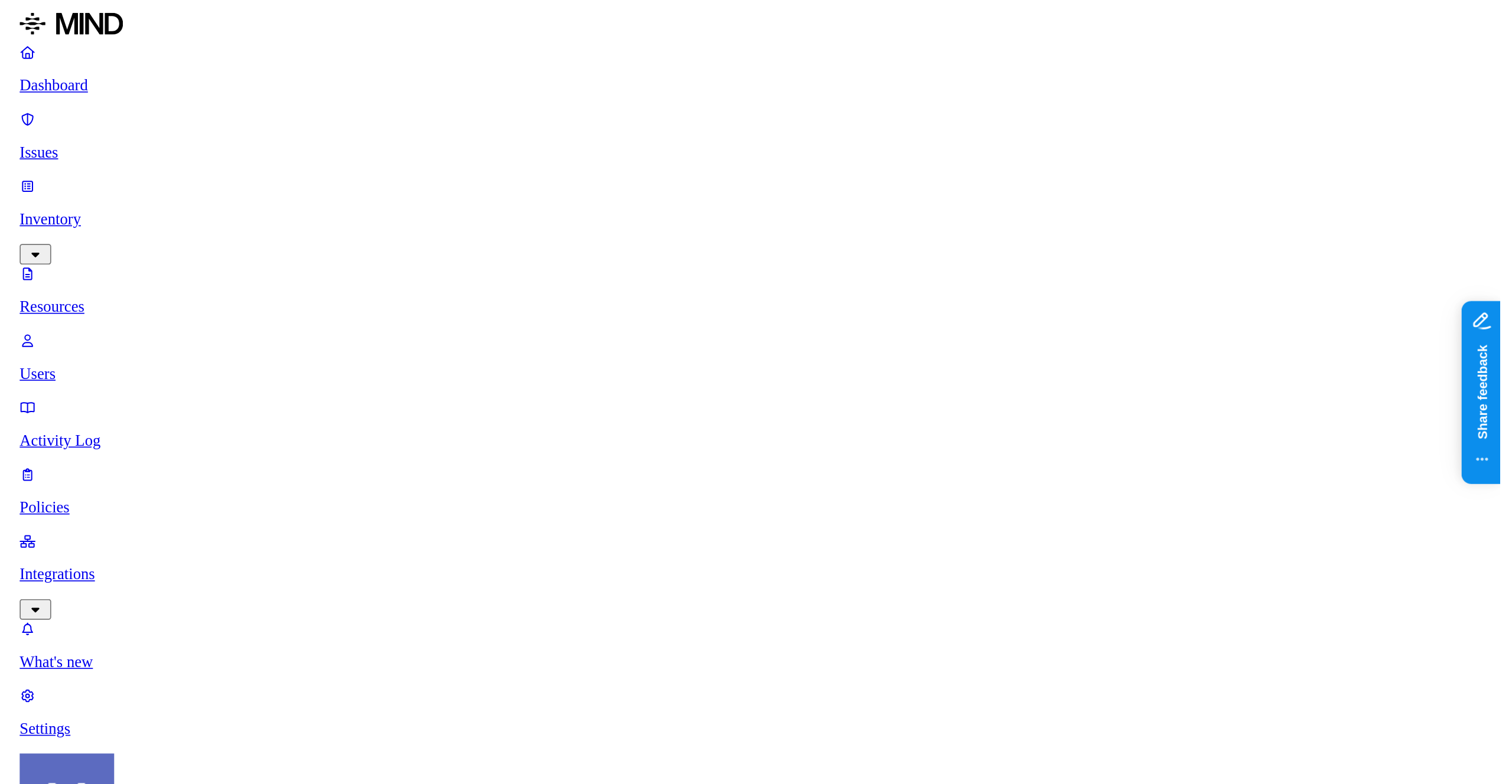 scroll, scrollTop: 0, scrollLeft: 4, axis: horizontal 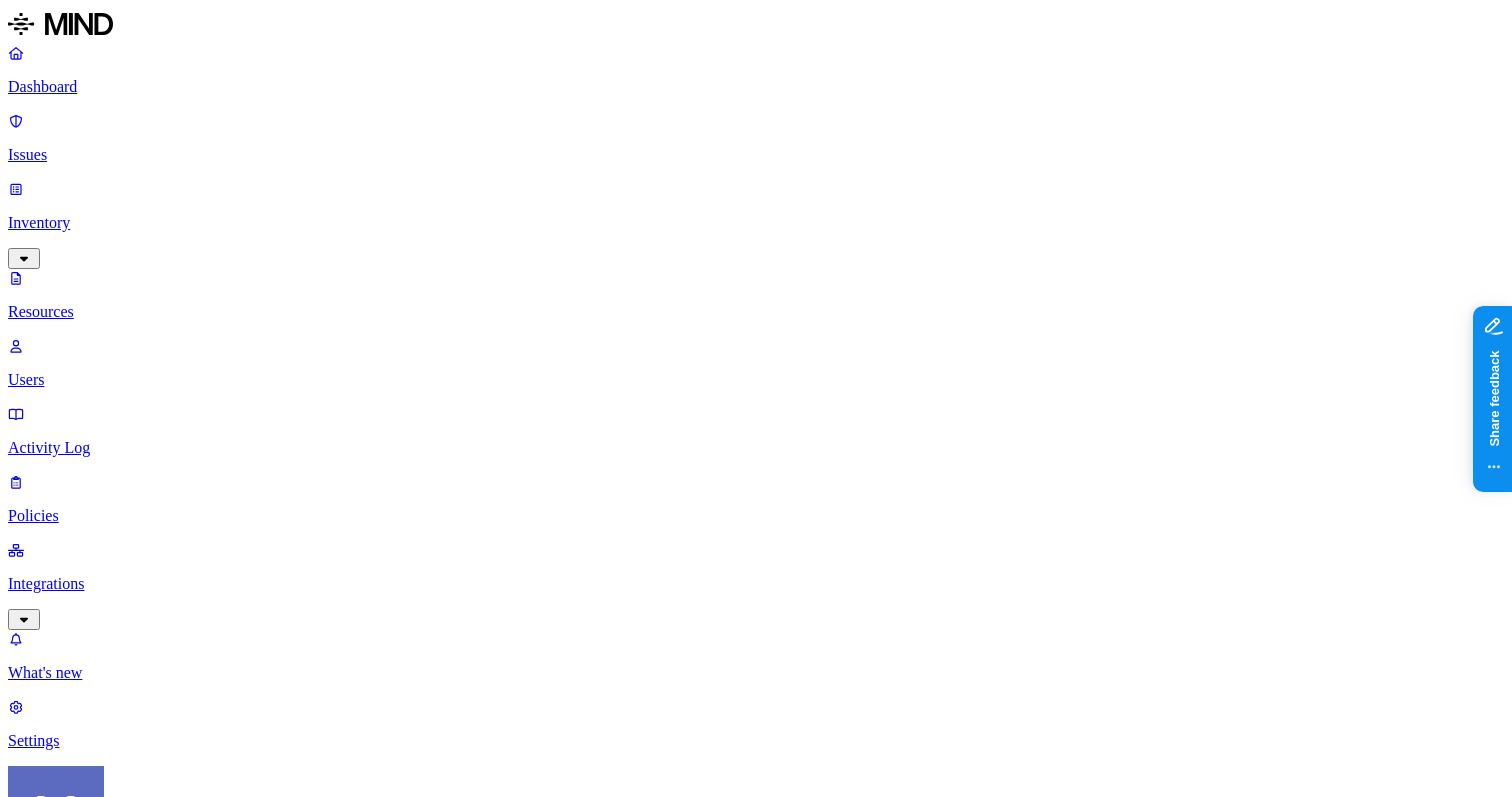 click on "AA aaghran@seekwell.io" at bounding box center [163, 1520] 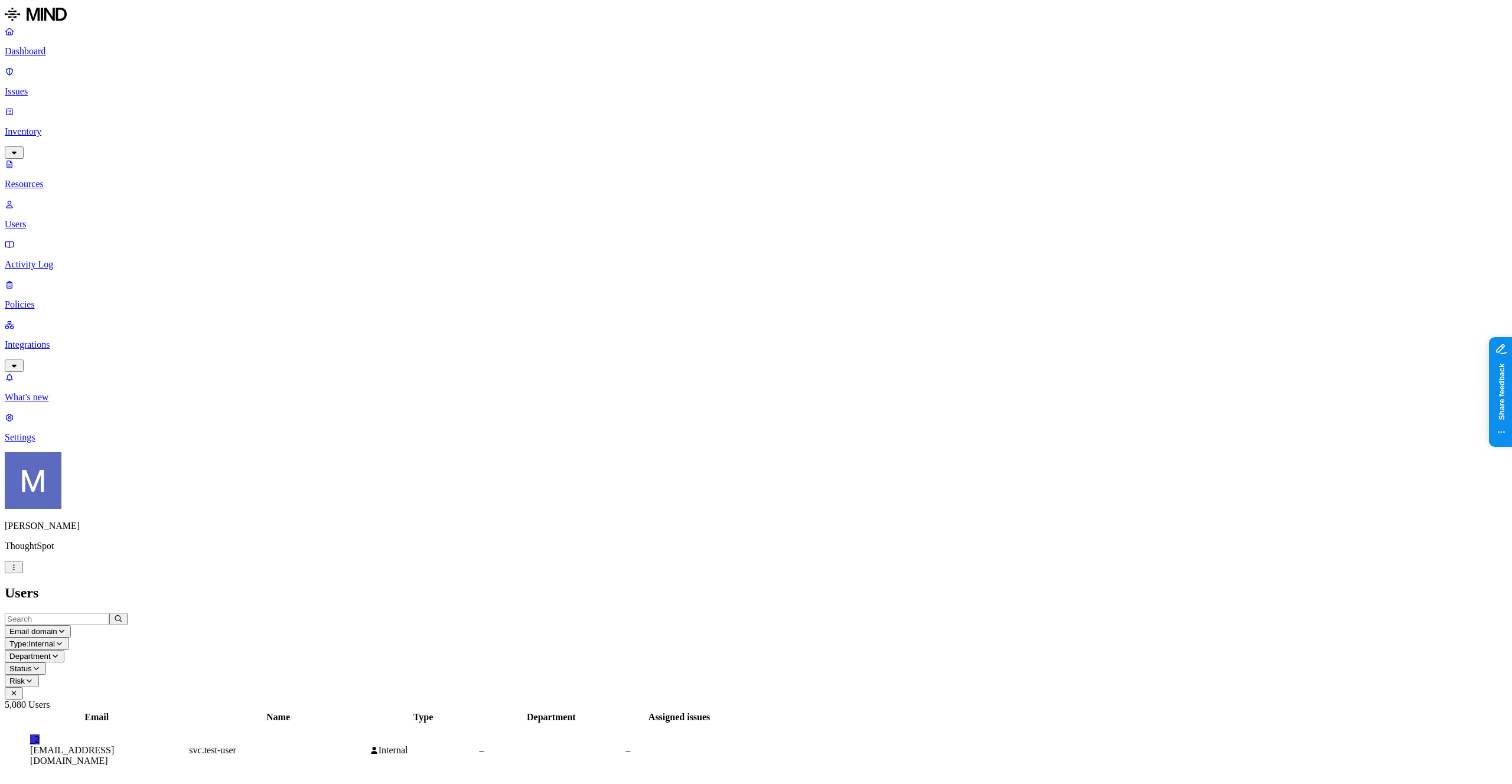 scroll, scrollTop: 0, scrollLeft: 0, axis: both 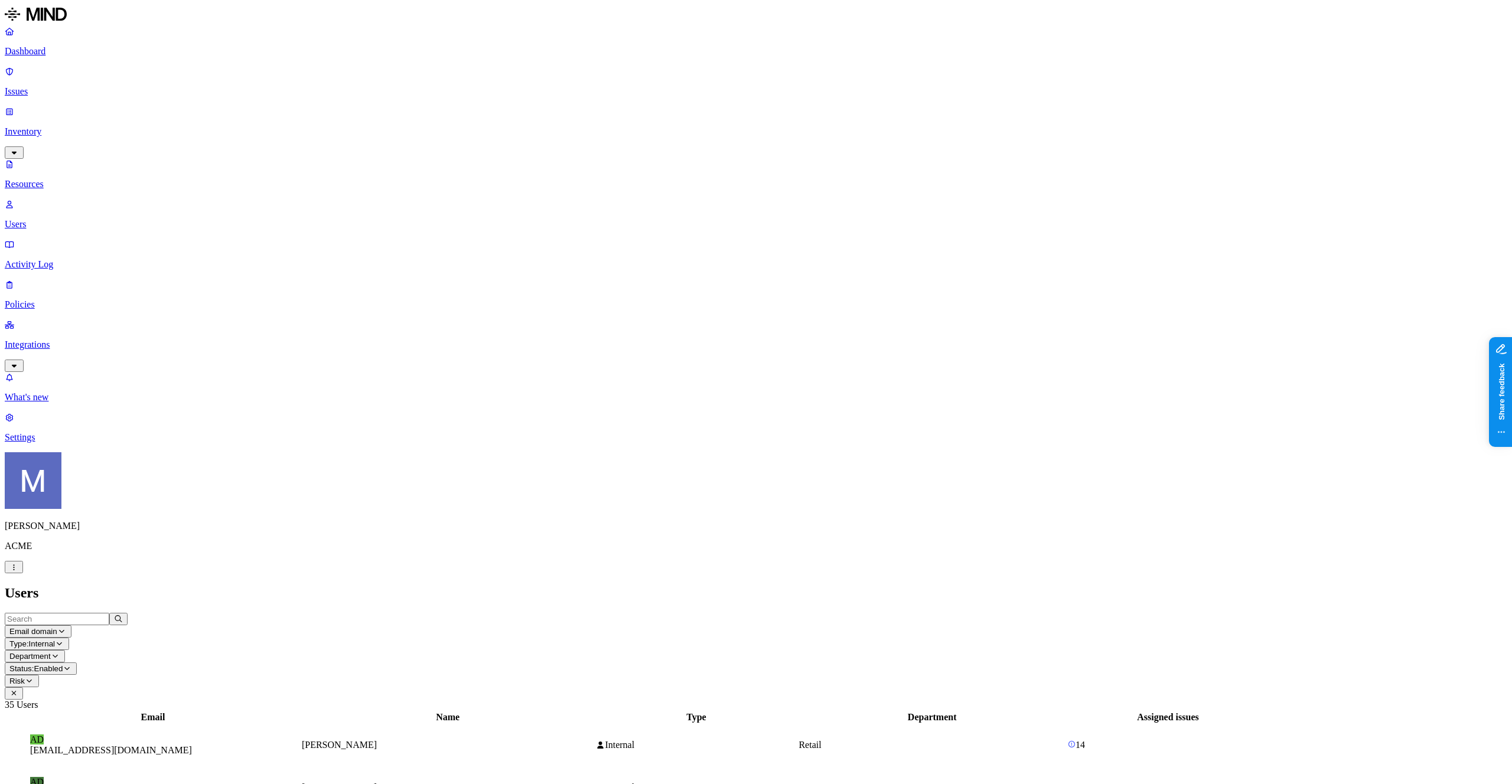 click on "Dashboard" at bounding box center [756, 51] 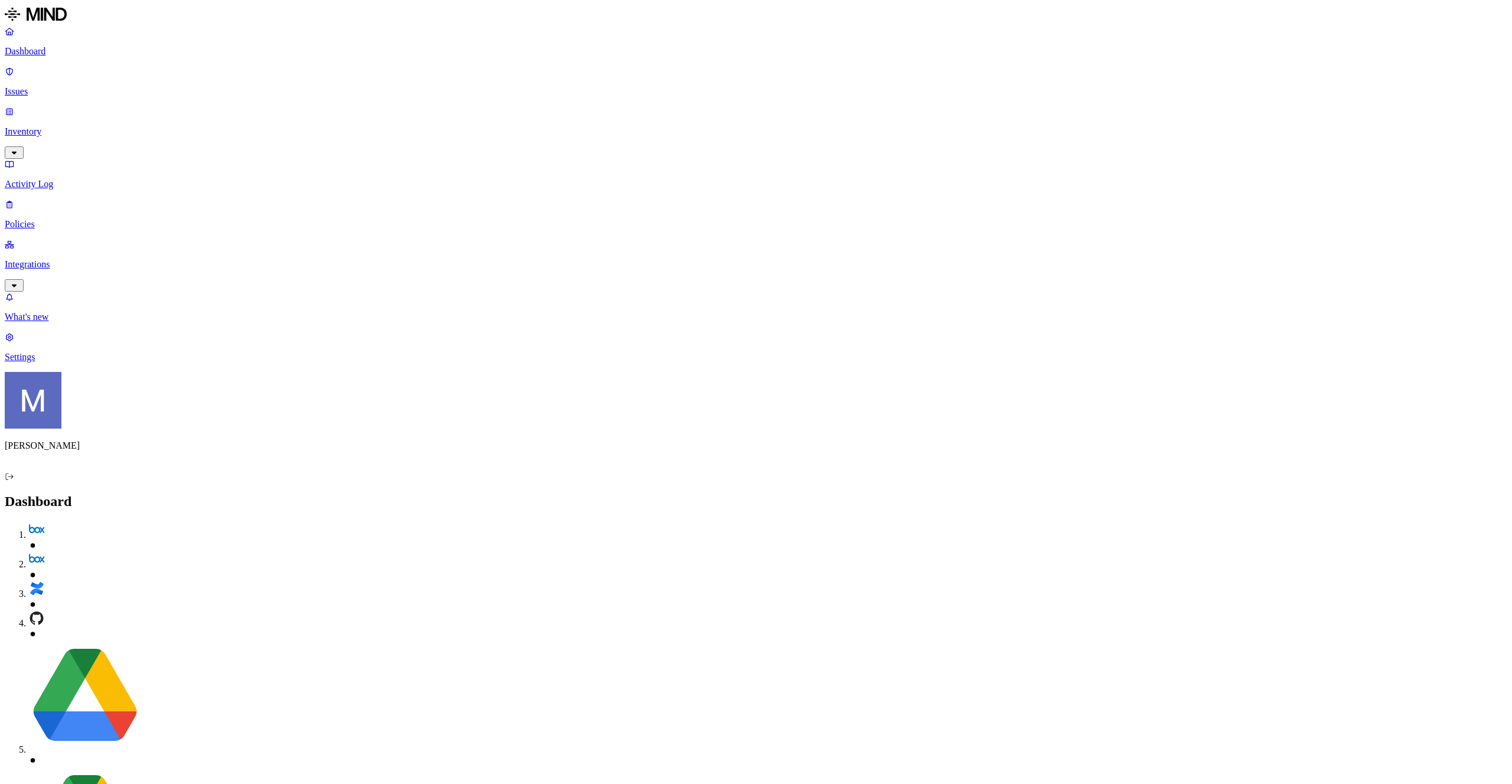 scroll, scrollTop: 0, scrollLeft: 0, axis: both 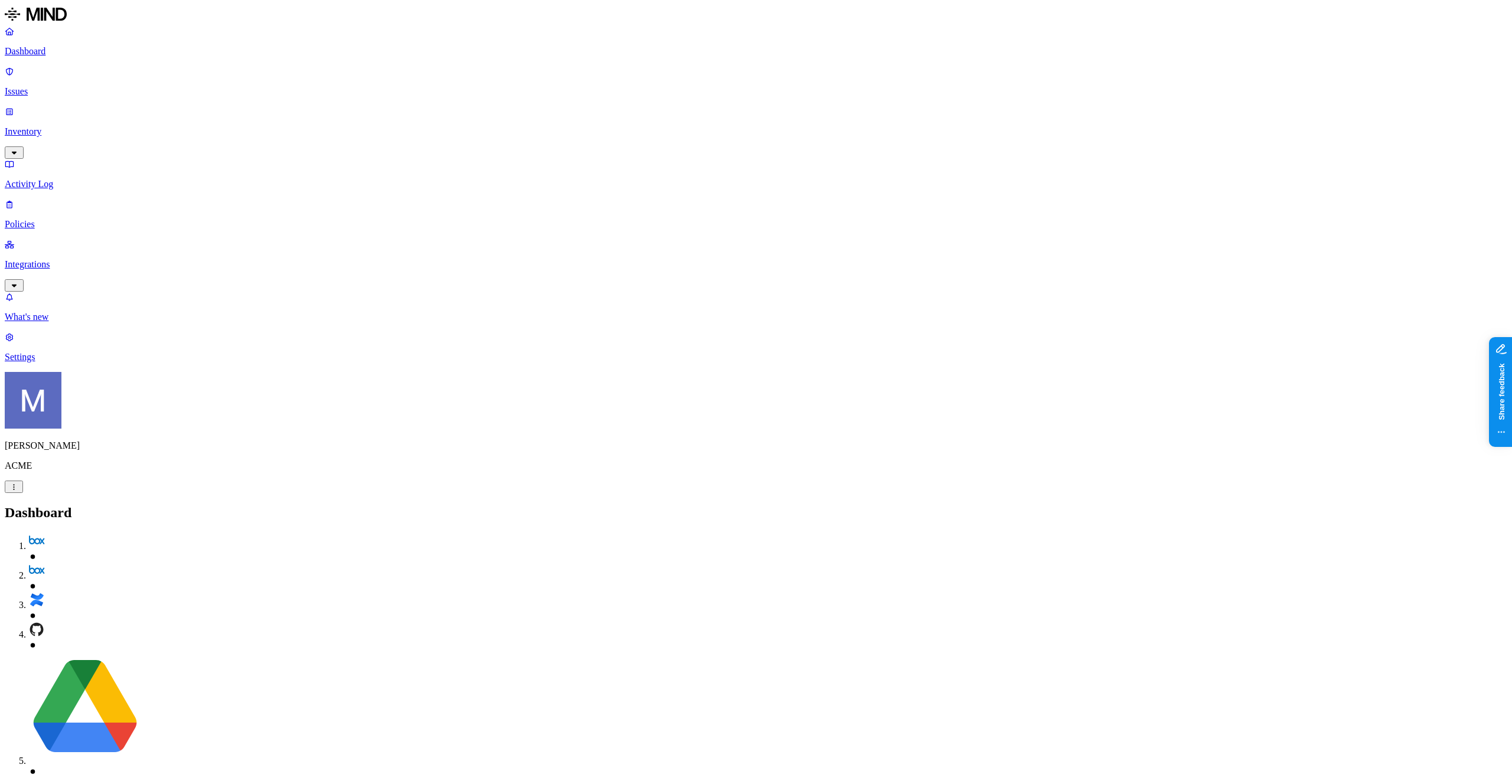 click on "Scanned resources 2.68K Resources by integration 1.96K ACME Office365 530 ACME Google Drive 82 MIND ACME 47 ACME Confluence 37 ACME Box 8 ACME onprem file share PII 310 IBAN 271 SSN 38 Person Name 28 Email address 16 Individual Taxpayer Identification 2 Address 2 PCI 114 Credit card 116 Secrets 175 AWS credentials 168 Github credentials 3 Password 2 Encryption Key 1 Other 1.56K Mind Test File 1.54K Source code 10 CUI 3 Collaboration agreement 2 Statement of work 2 Bill of materials 2 Top resources with sensitive data Resource Sensitive records Owner Last access Test Share link.docx Credit card 1 SSN 1 AWS credentials 106 IBAN 1 Hod Bin Noon [DATE] 02:47 PM test selective audit.docx AWS credentials 107 IBAN 1 Person Name 1 Hod Bin Noon [DATE] 05:02 AM sensitive1.txt Credit card 1 SSN 1 AWS credentials 106 IBAN 1 Hod Bin Noon [DATE] 02:47 PM sensitive1.txt Credit card 1 SSN 1 AWS credentials 106 IBAN 1 Hod Bin Noon [DATE] 09:47 AM Test Share link.docx Credit card 1 SSN 1 106 IBAN 1 1" at bounding box center [756, 1902] 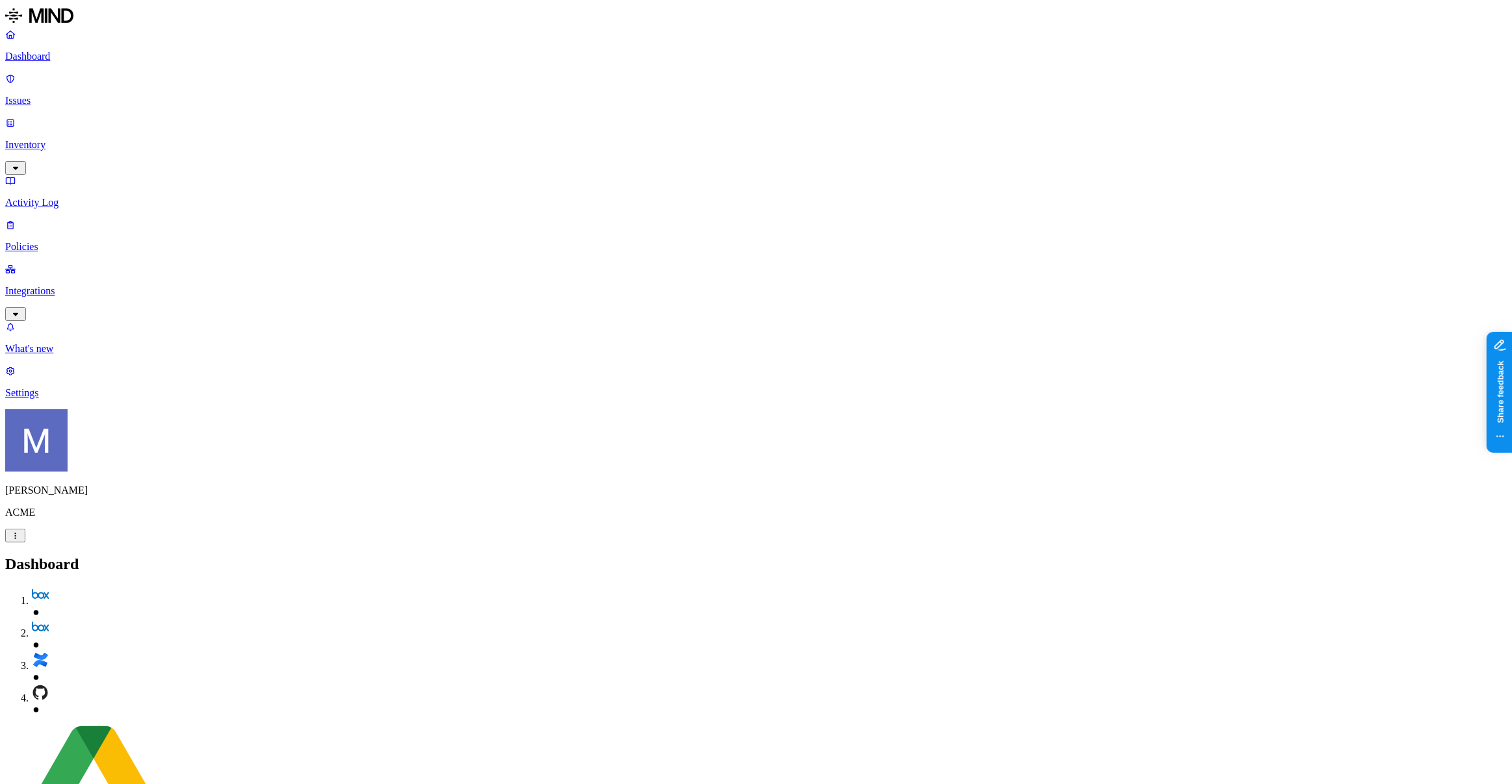 click on "Dashboard Issues Inventory Activity Log Policies Integrations What's new 1 Settings" at bounding box center [756, 214] 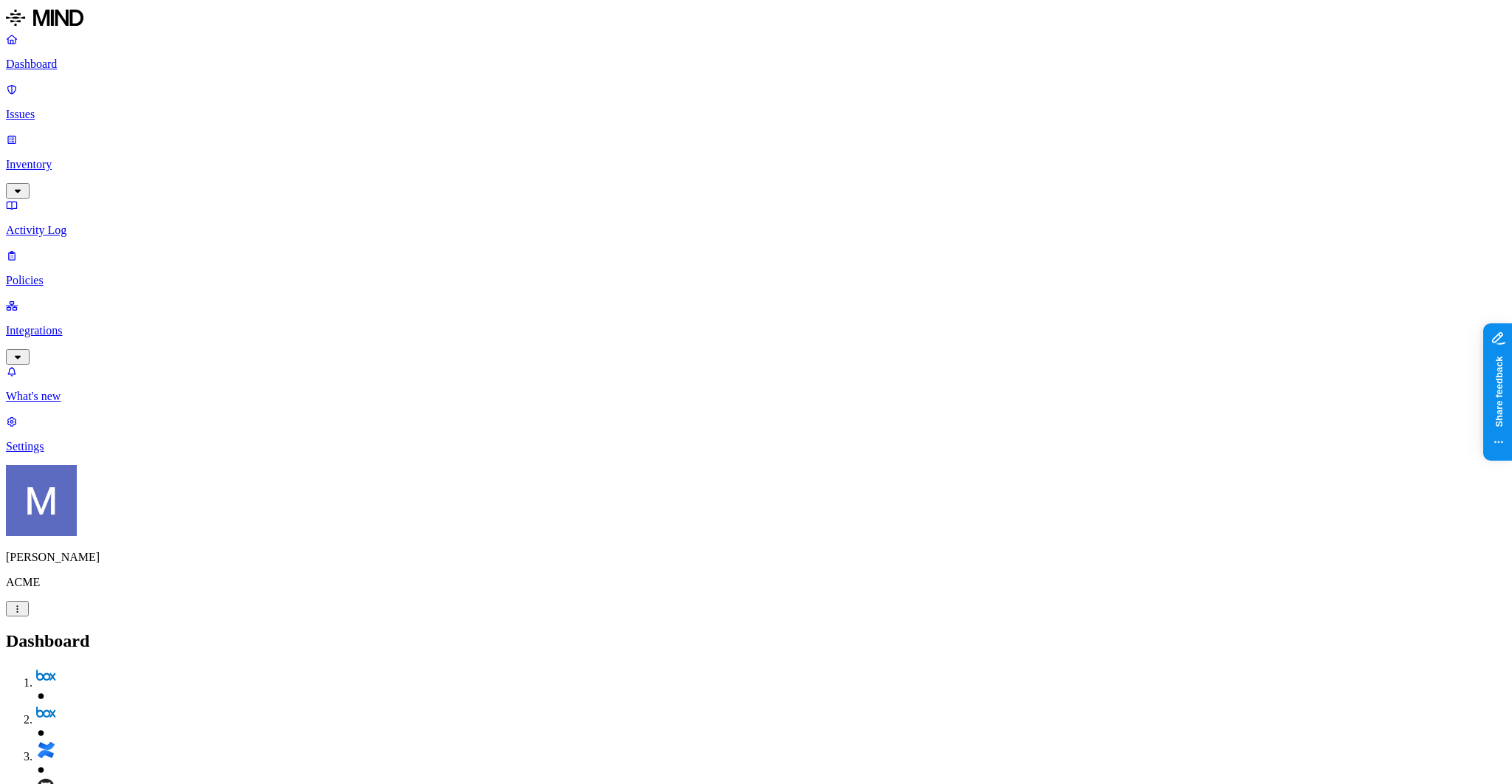 click on "Dashboard 9" at bounding box center [756, 1104] 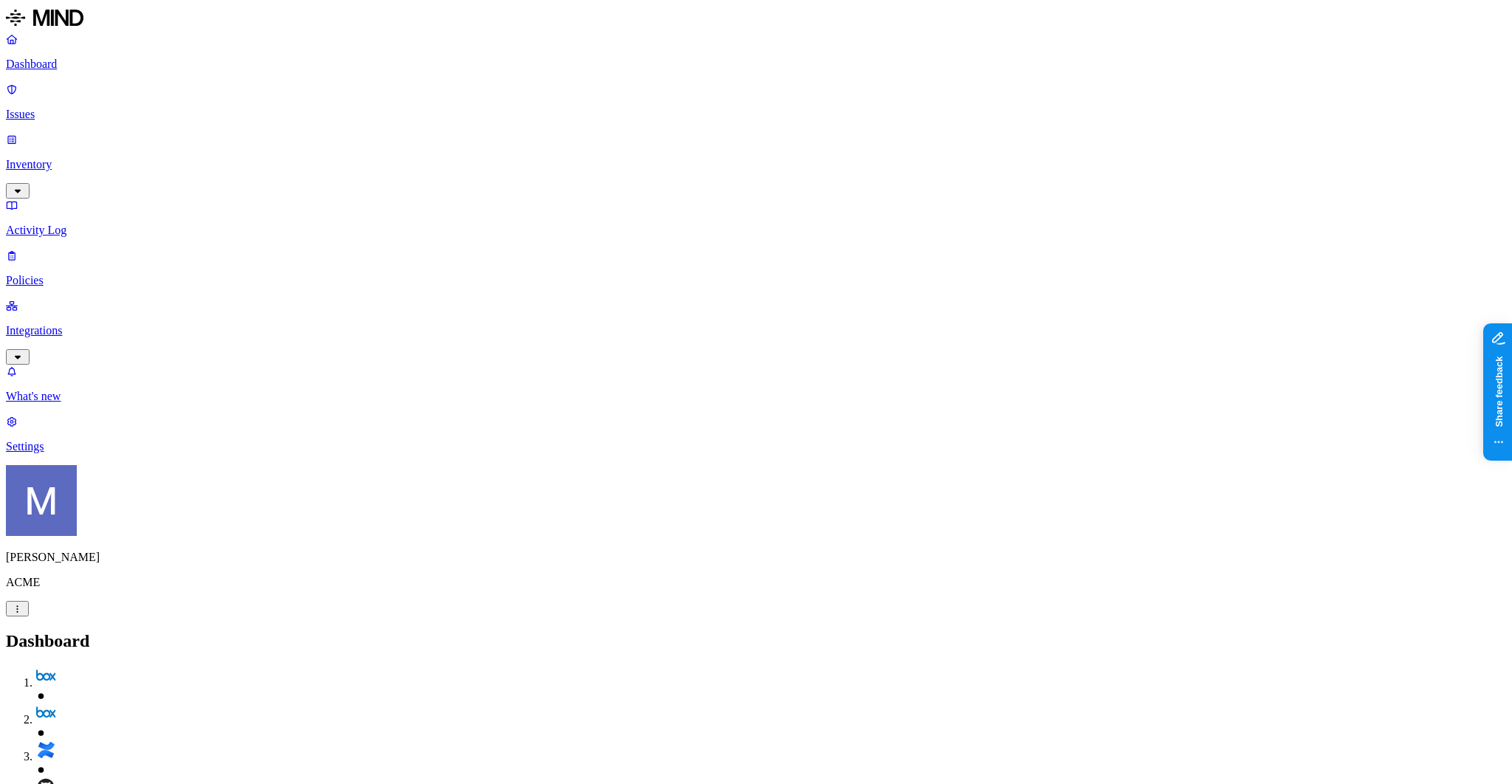 drag, startPoint x: 512, startPoint y: 441, endPoint x: 587, endPoint y: 449, distance: 75.42546 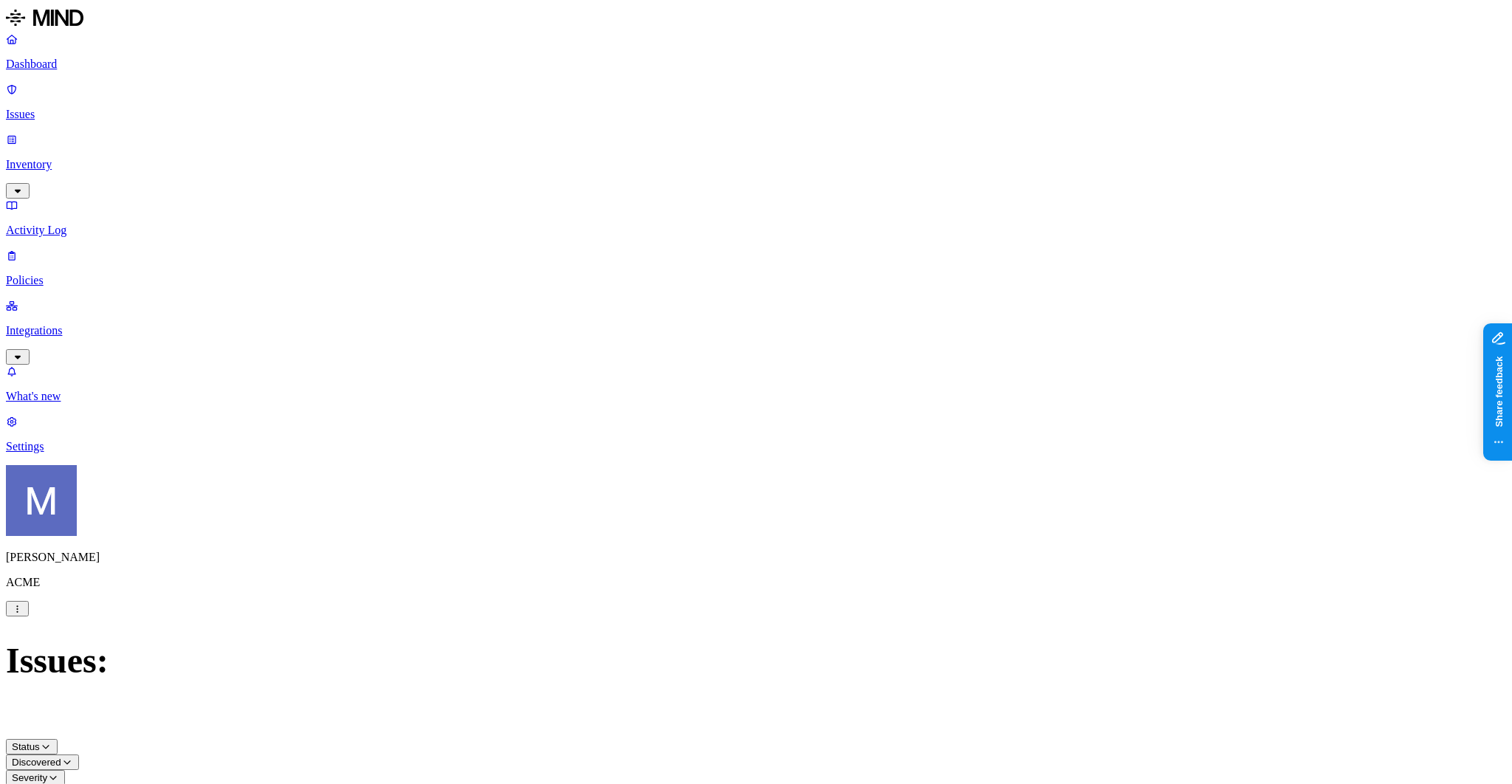 scroll, scrollTop: 0, scrollLeft: 0, axis: both 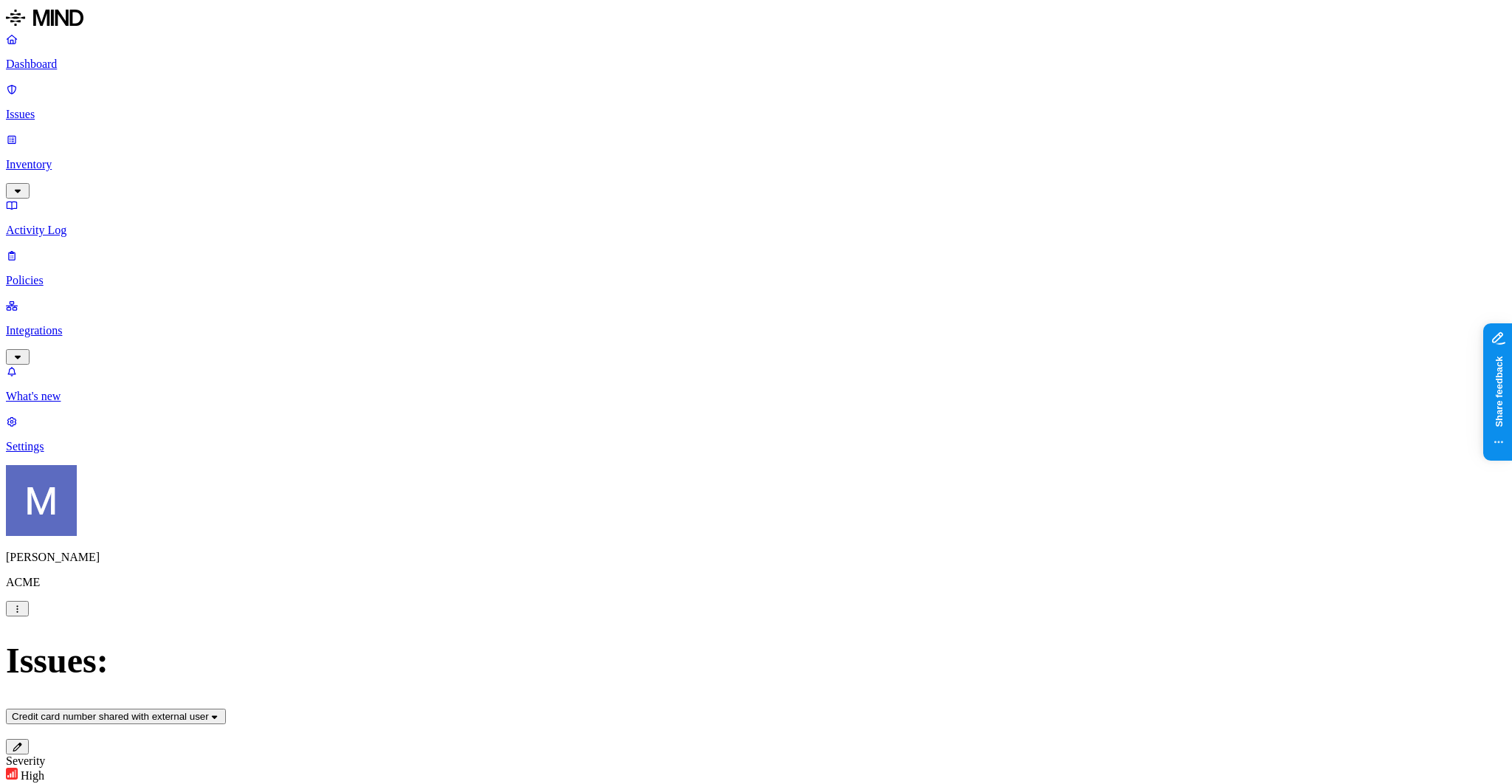 click at bounding box center [263, 1042] 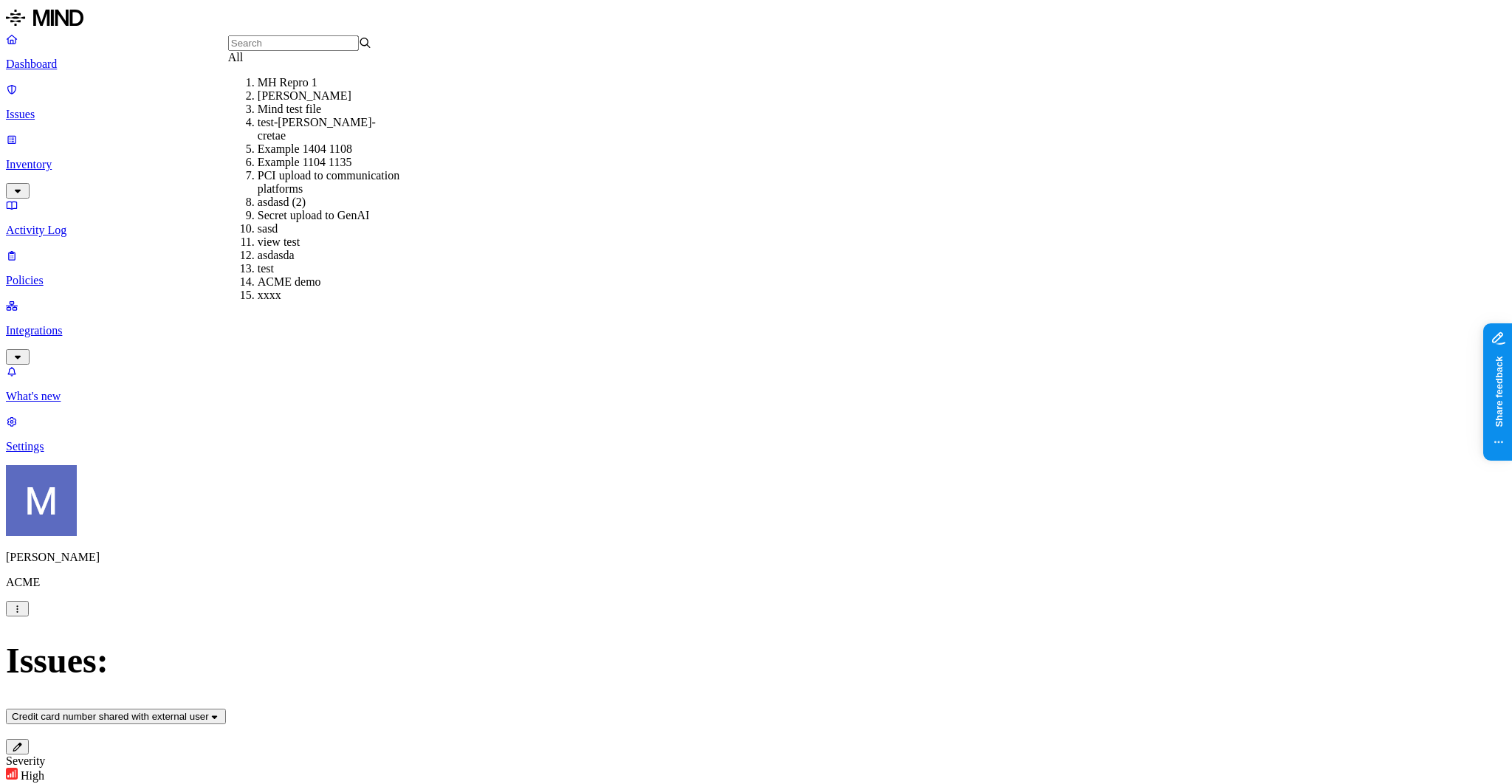 click on "All" at bounding box center [300, 58] 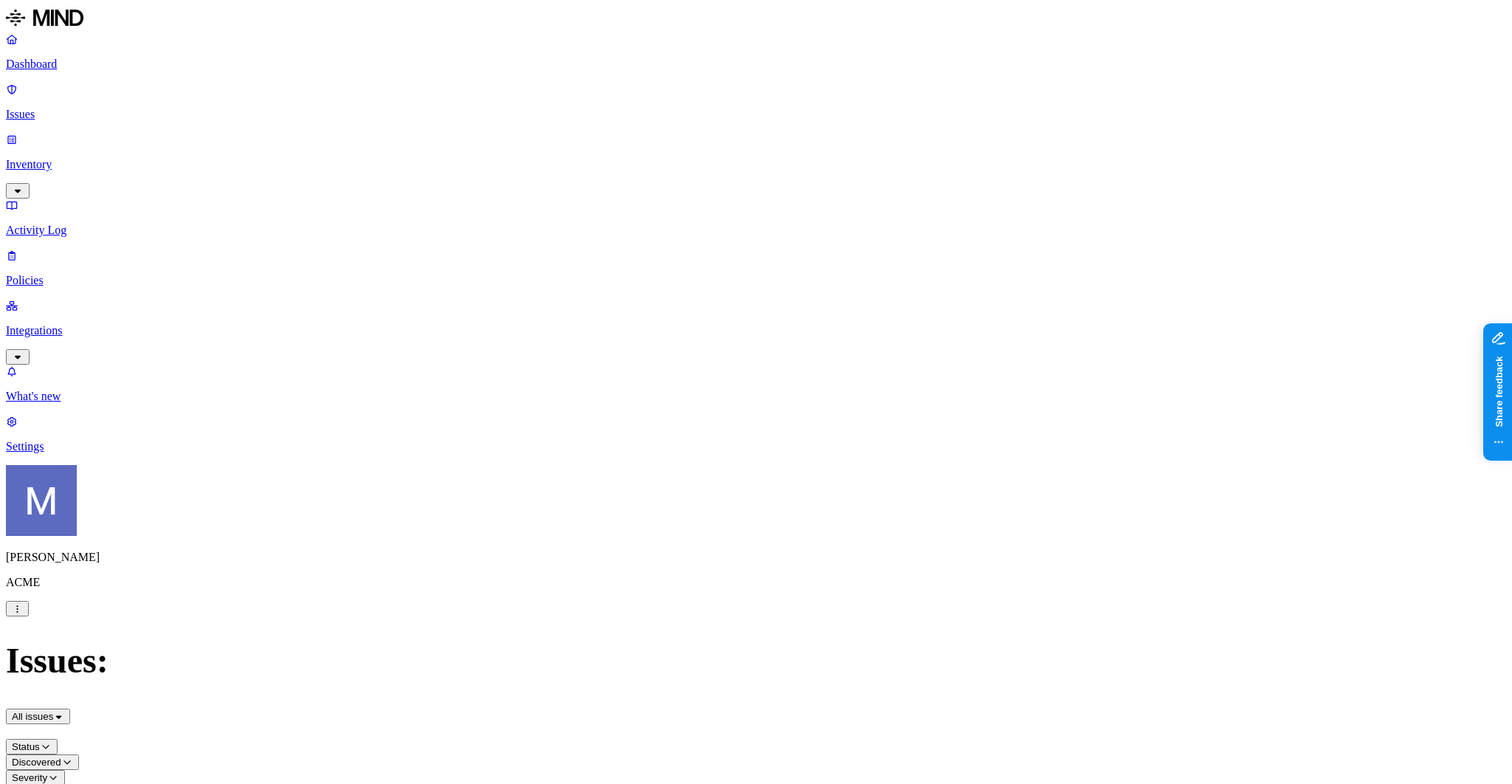click on "PCI upload to web" at bounding box center [136, 901] 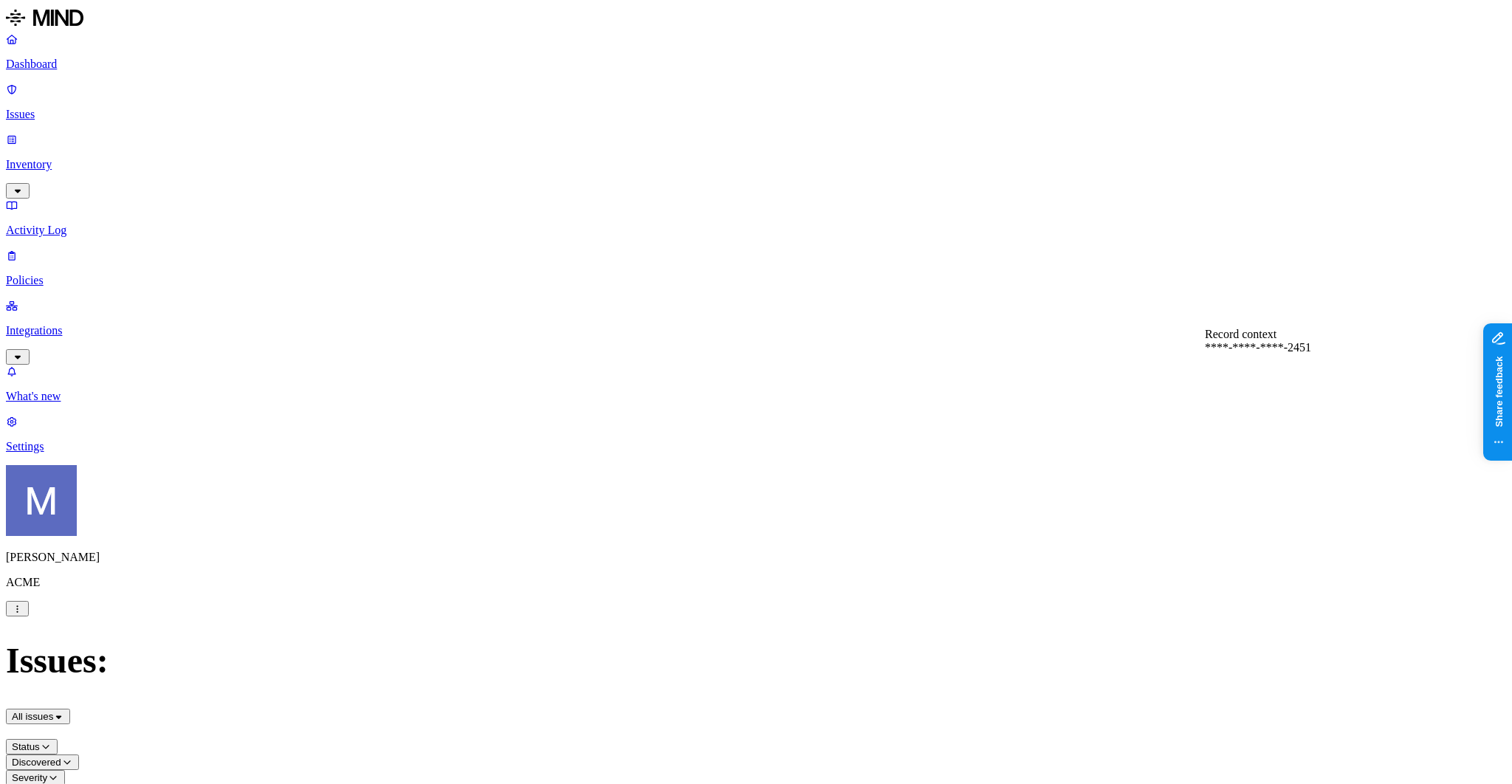 click on "****-****-****-2451" at bounding box center (56, 2749) 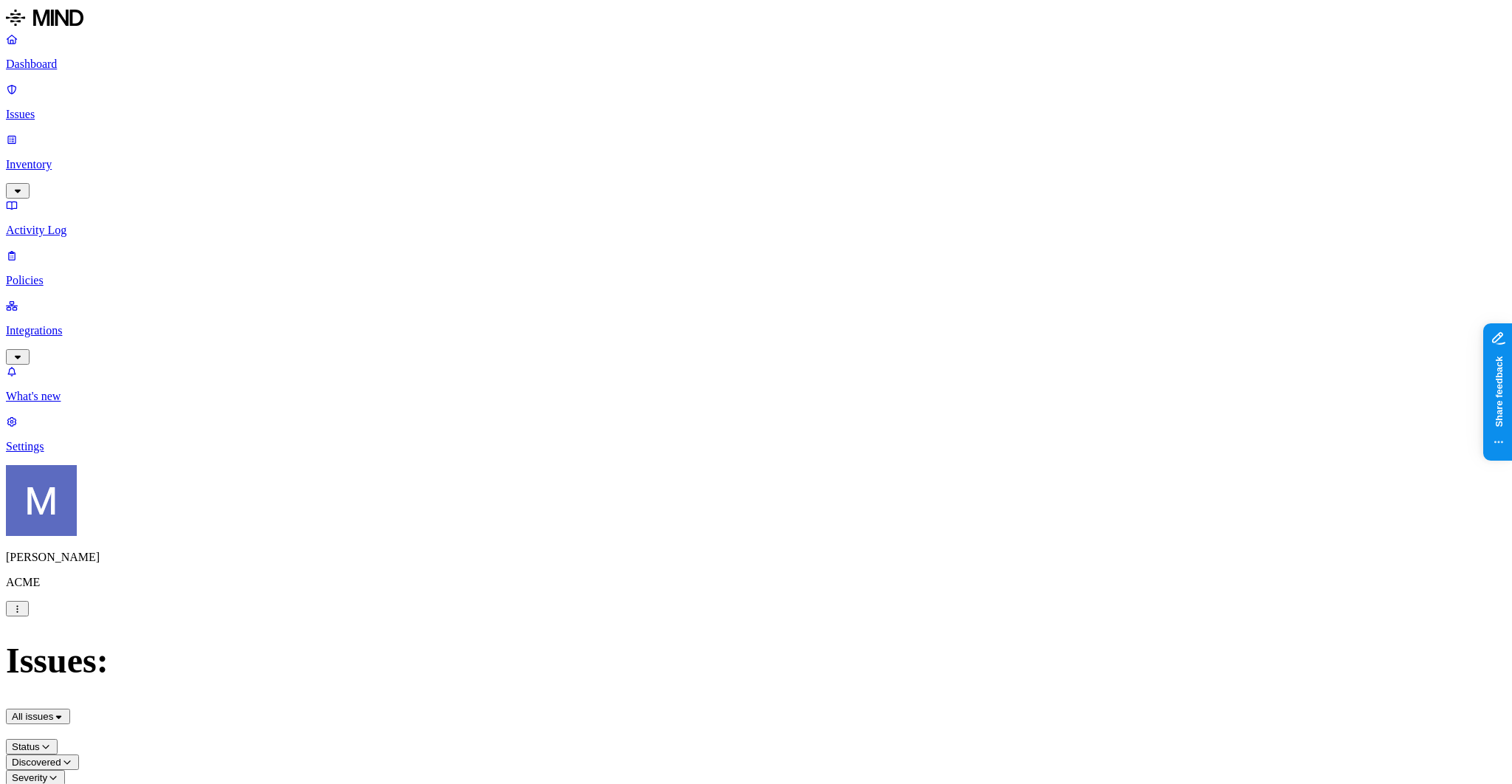 click 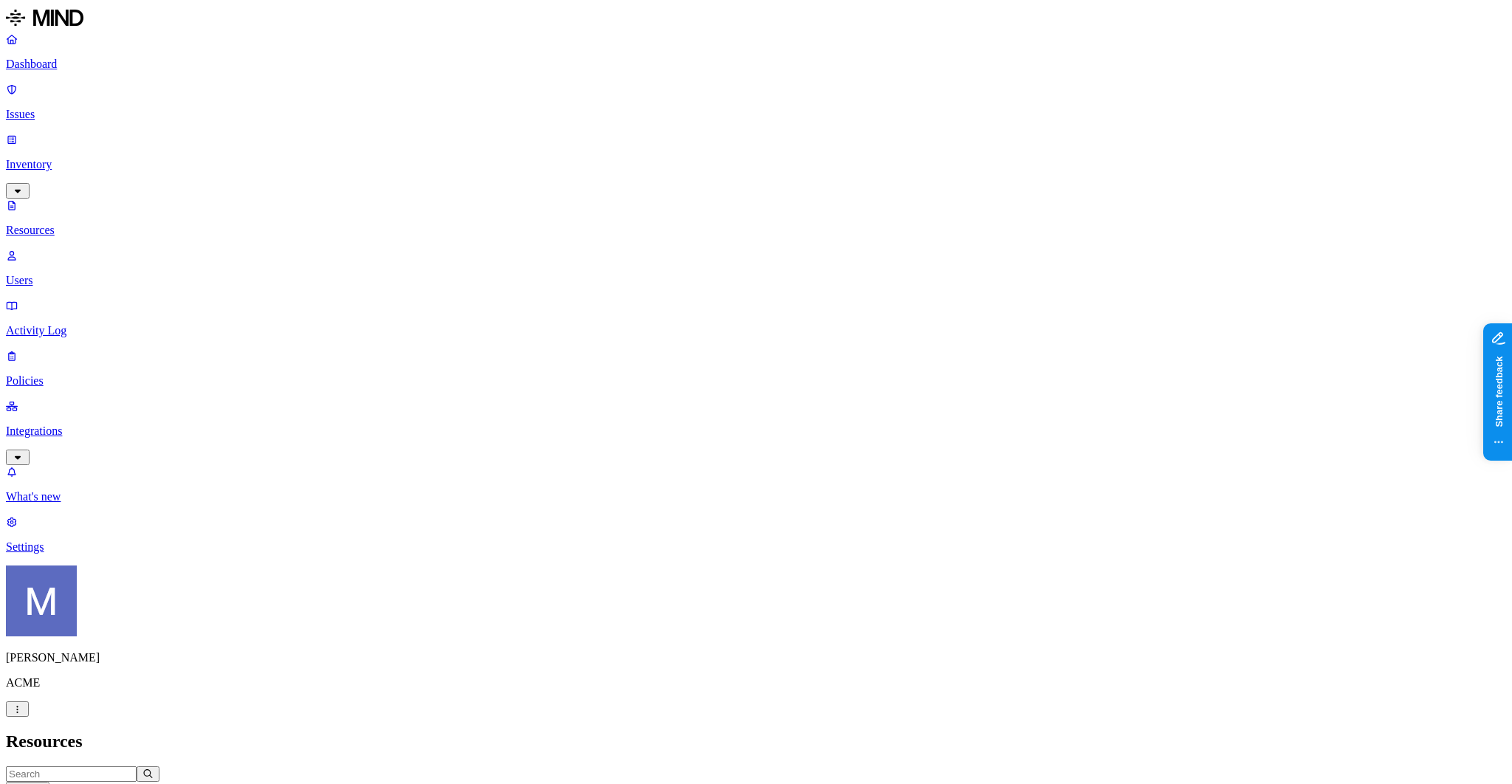 click on "Classification" at bounding box center (41, 820) 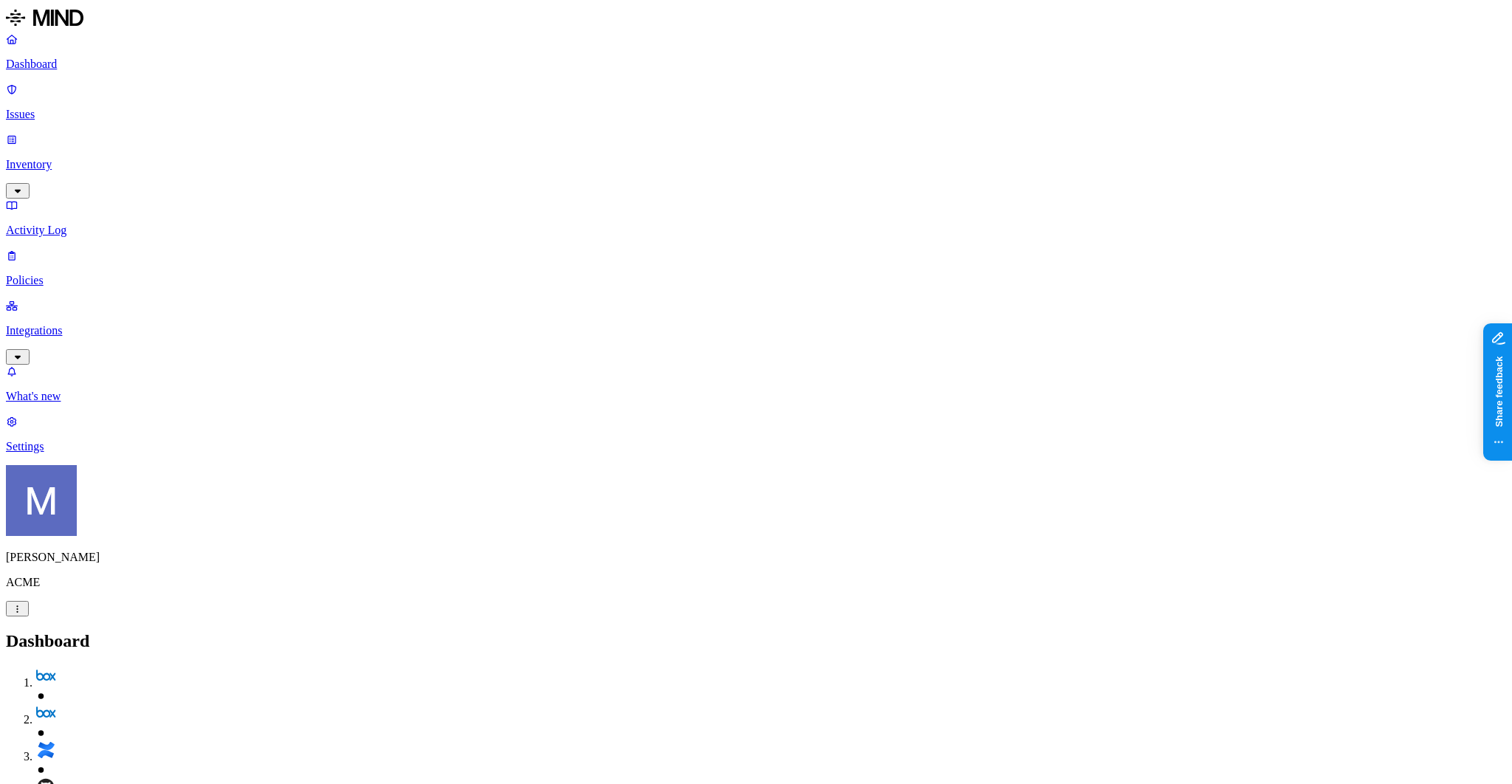 drag, startPoint x: 510, startPoint y: 441, endPoint x: 572, endPoint y: 439, distance: 62.0322 